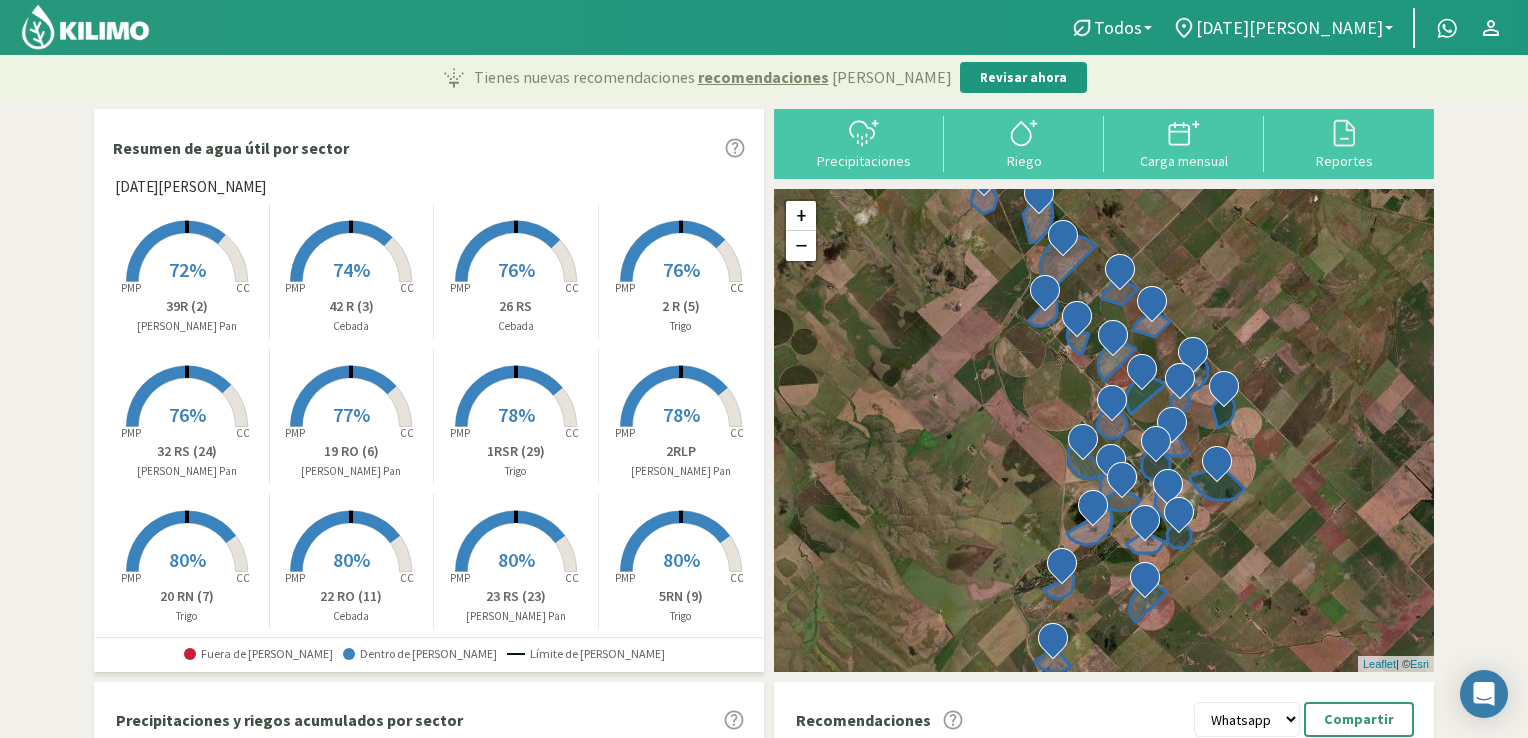 scroll, scrollTop: 0, scrollLeft: 0, axis: both 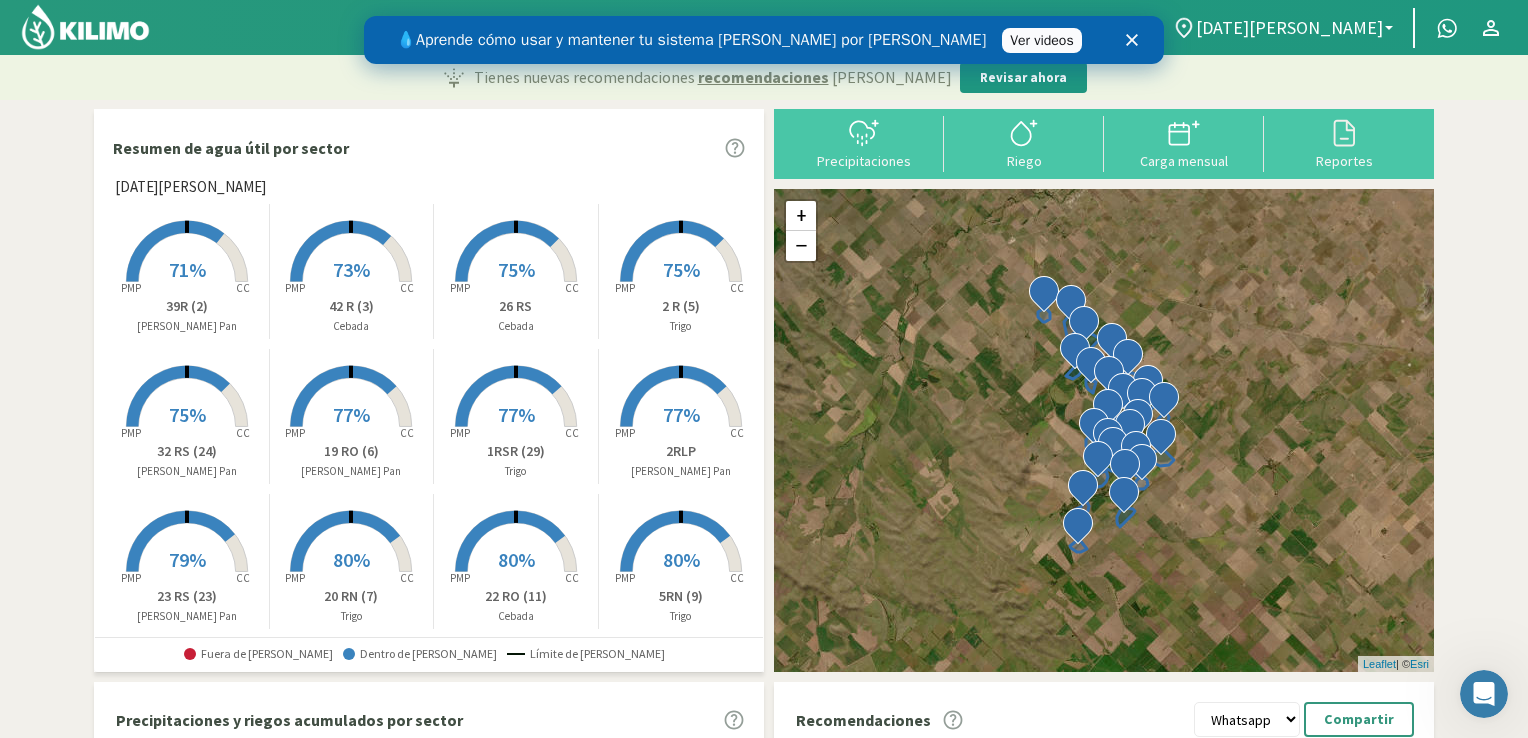 click on "71%" at bounding box center (187, 269) 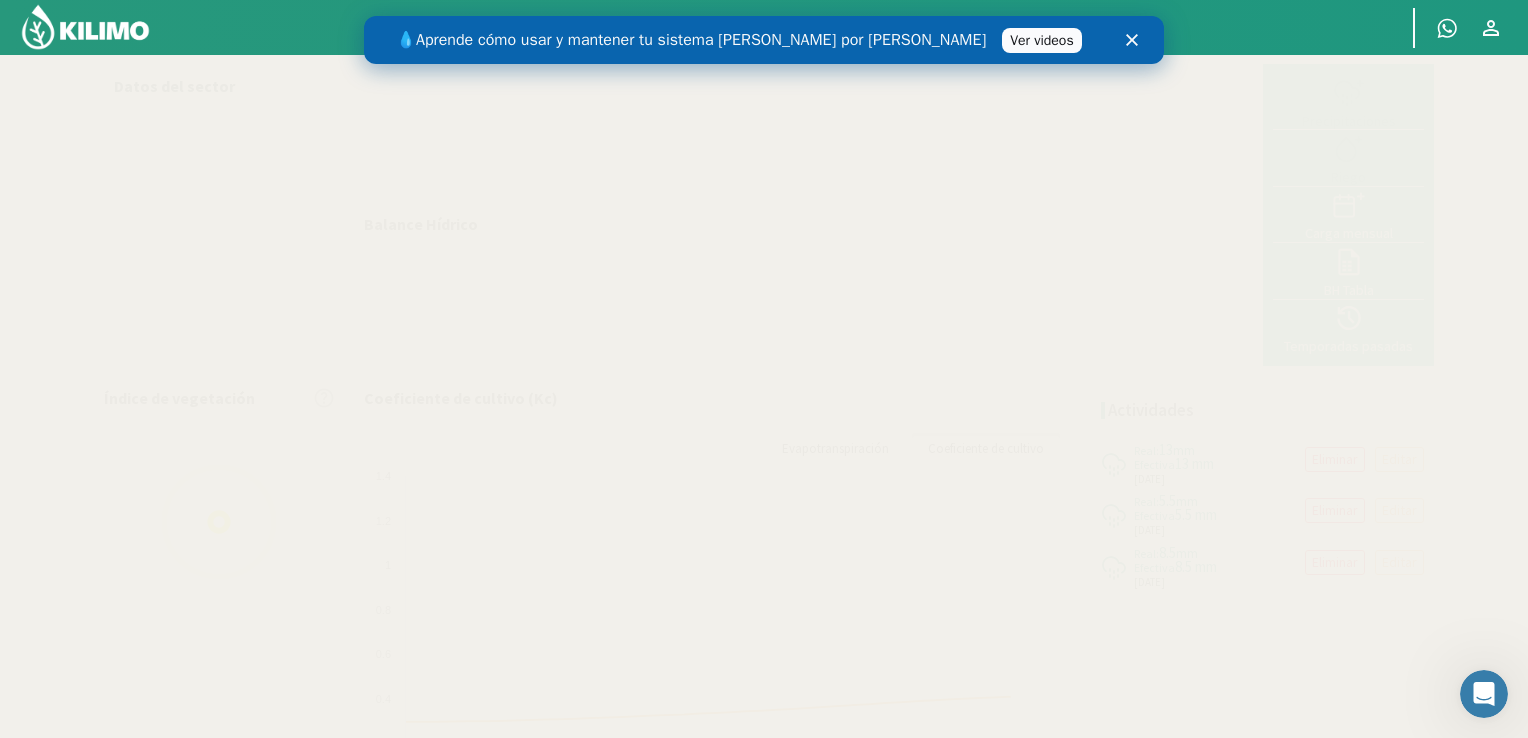 select on "1: Object" 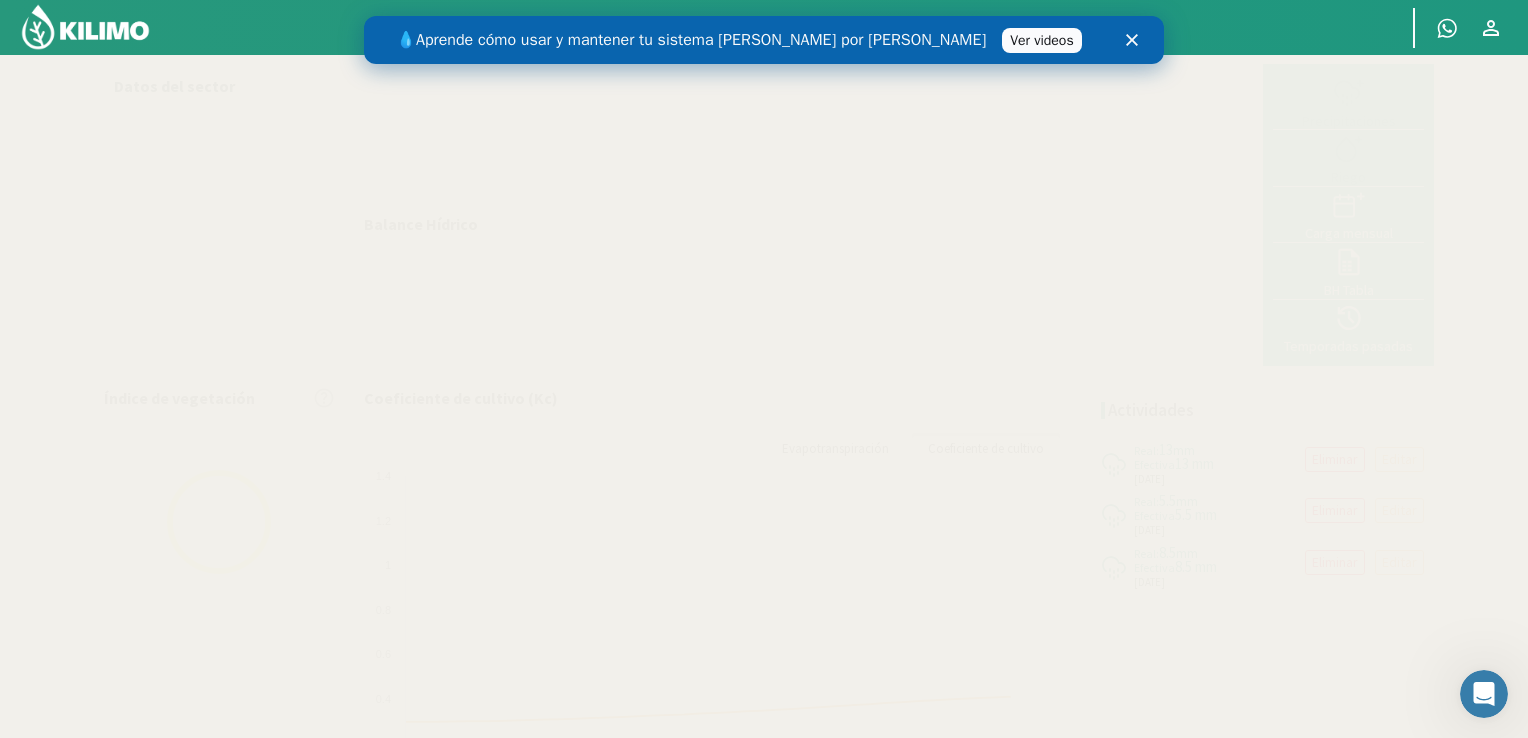 select on "16: Object" 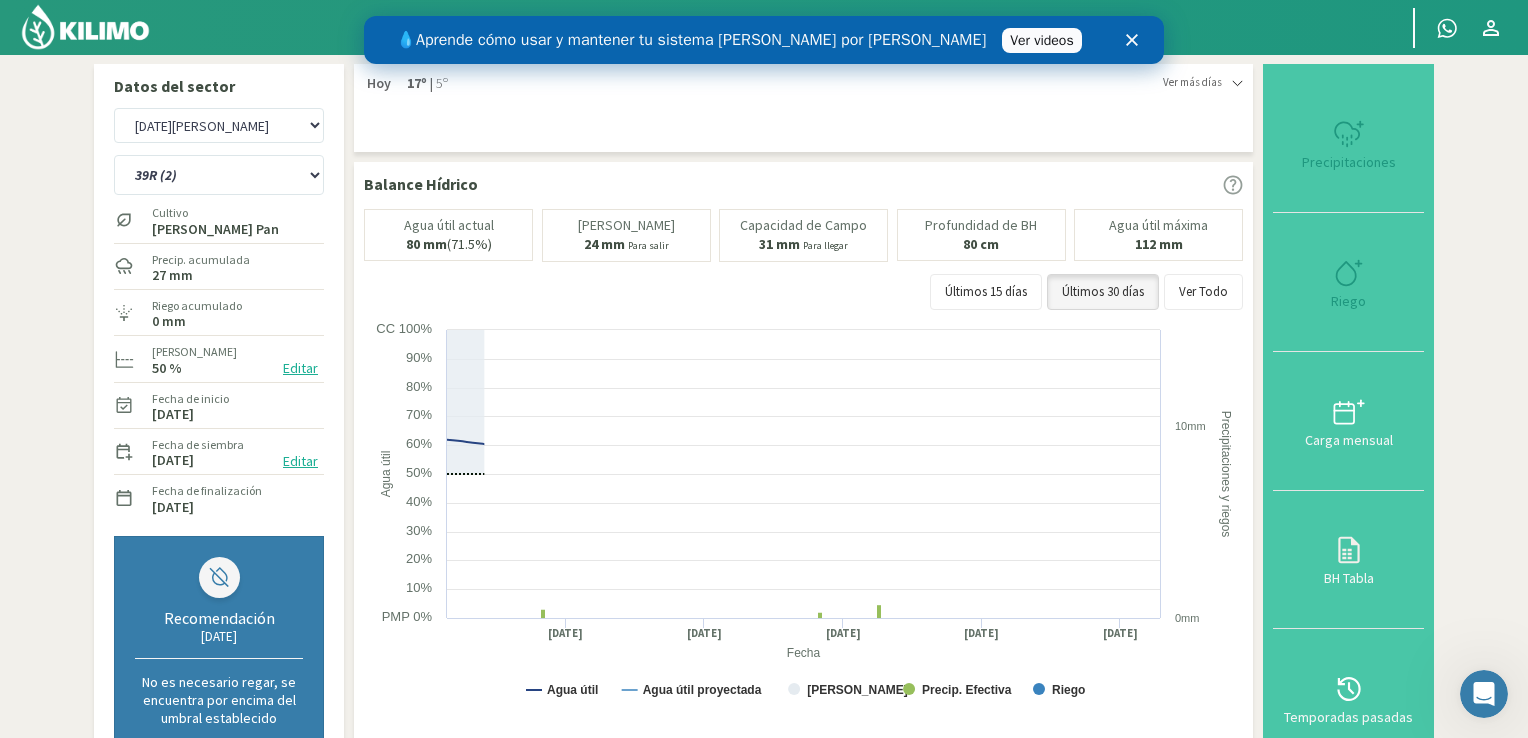 type on "0" 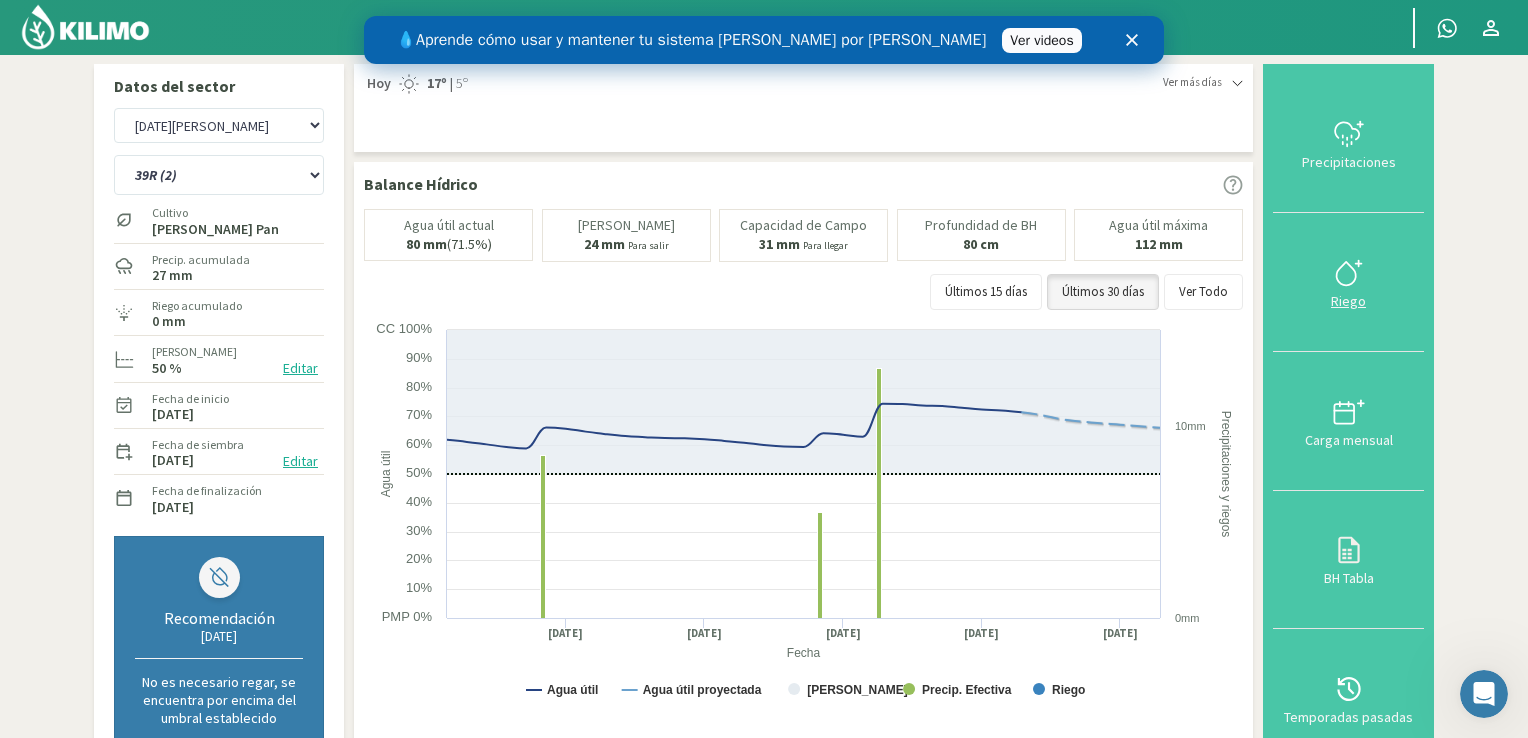 click 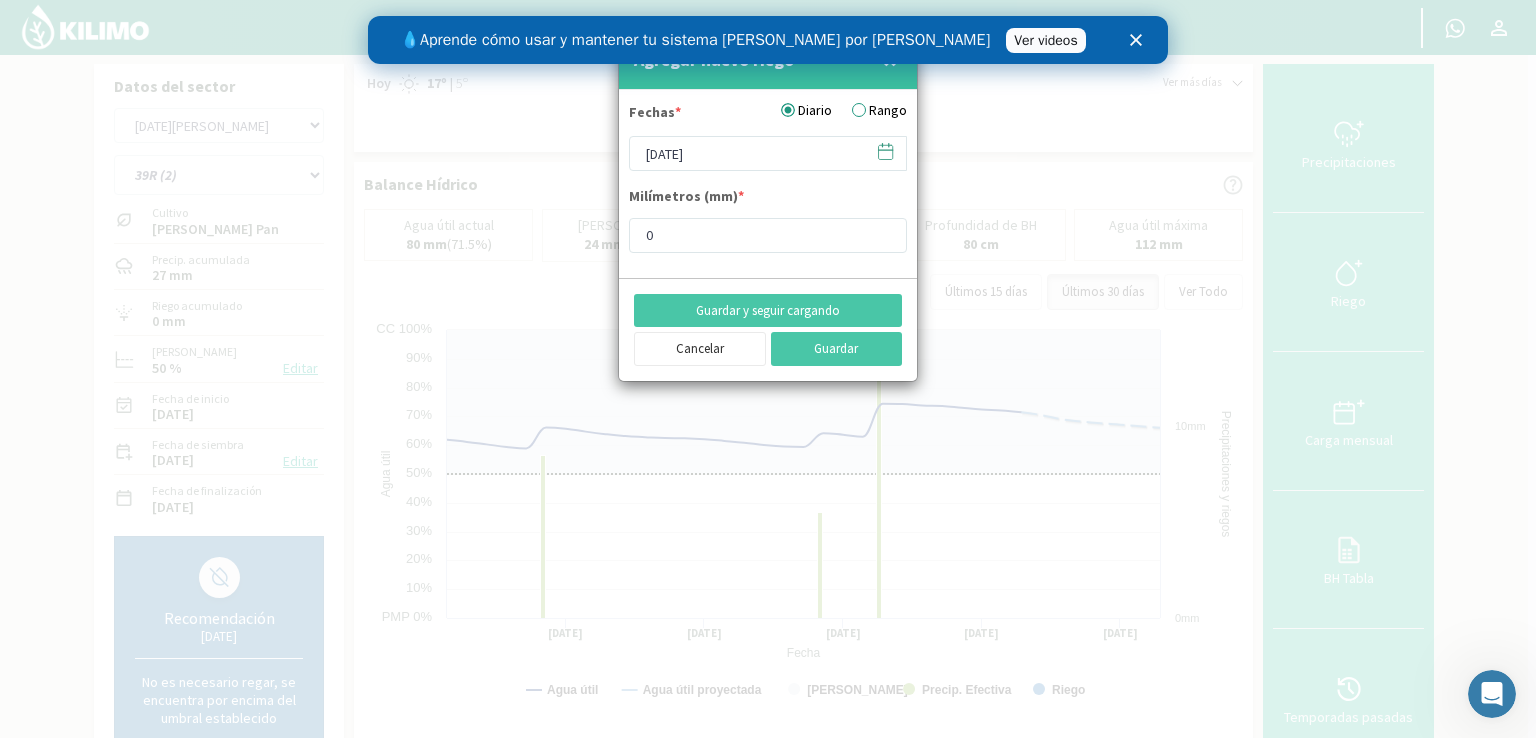 click 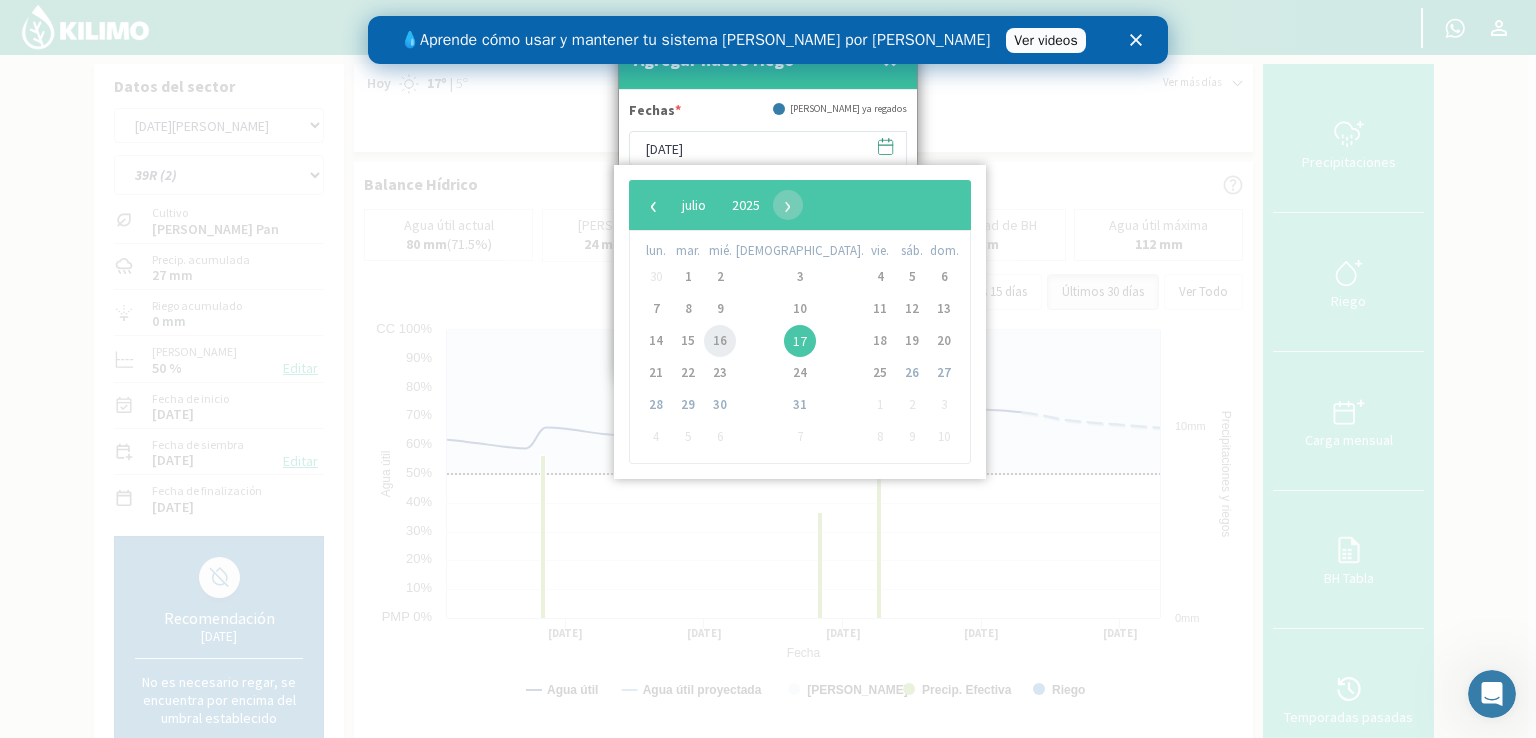 click on "16" 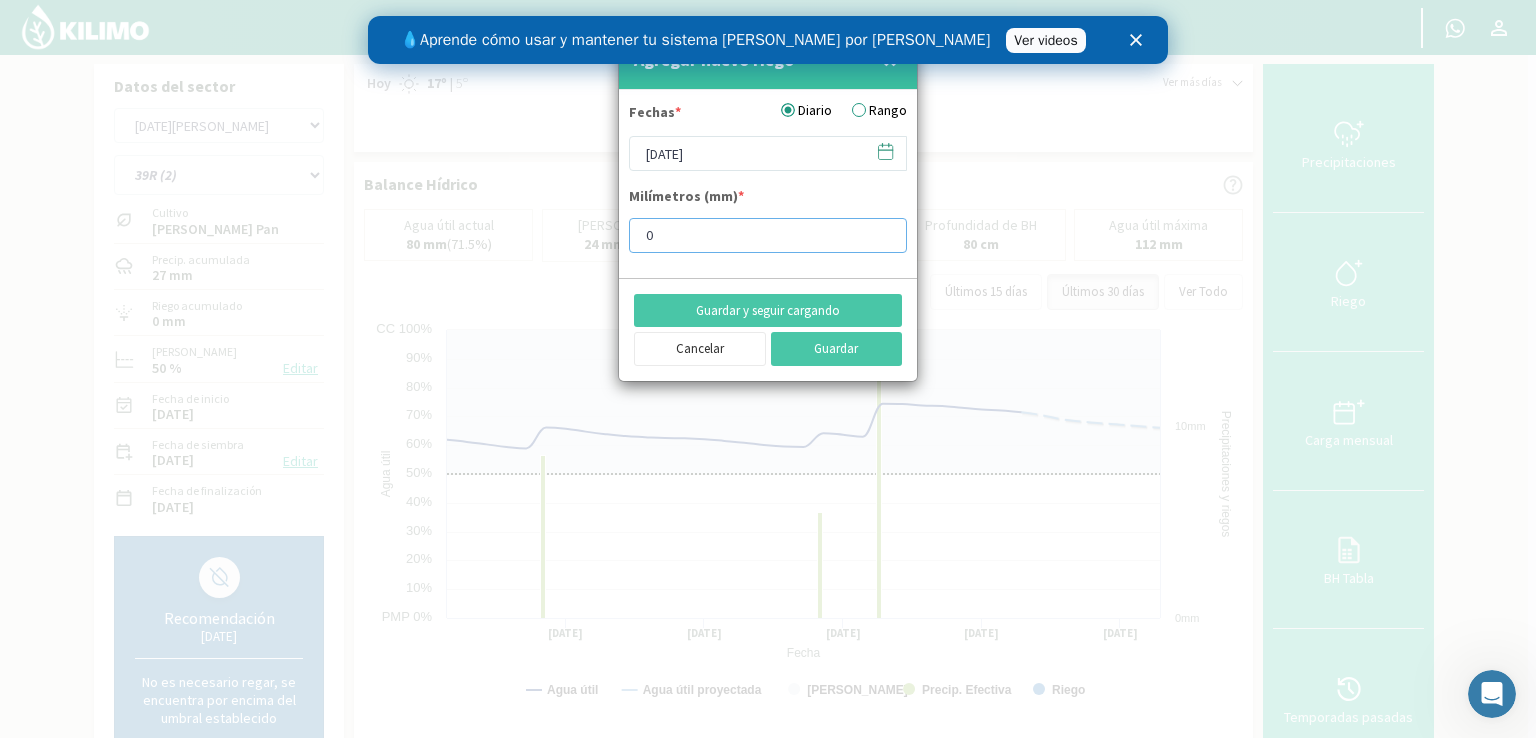 click on "0" at bounding box center (768, 235) 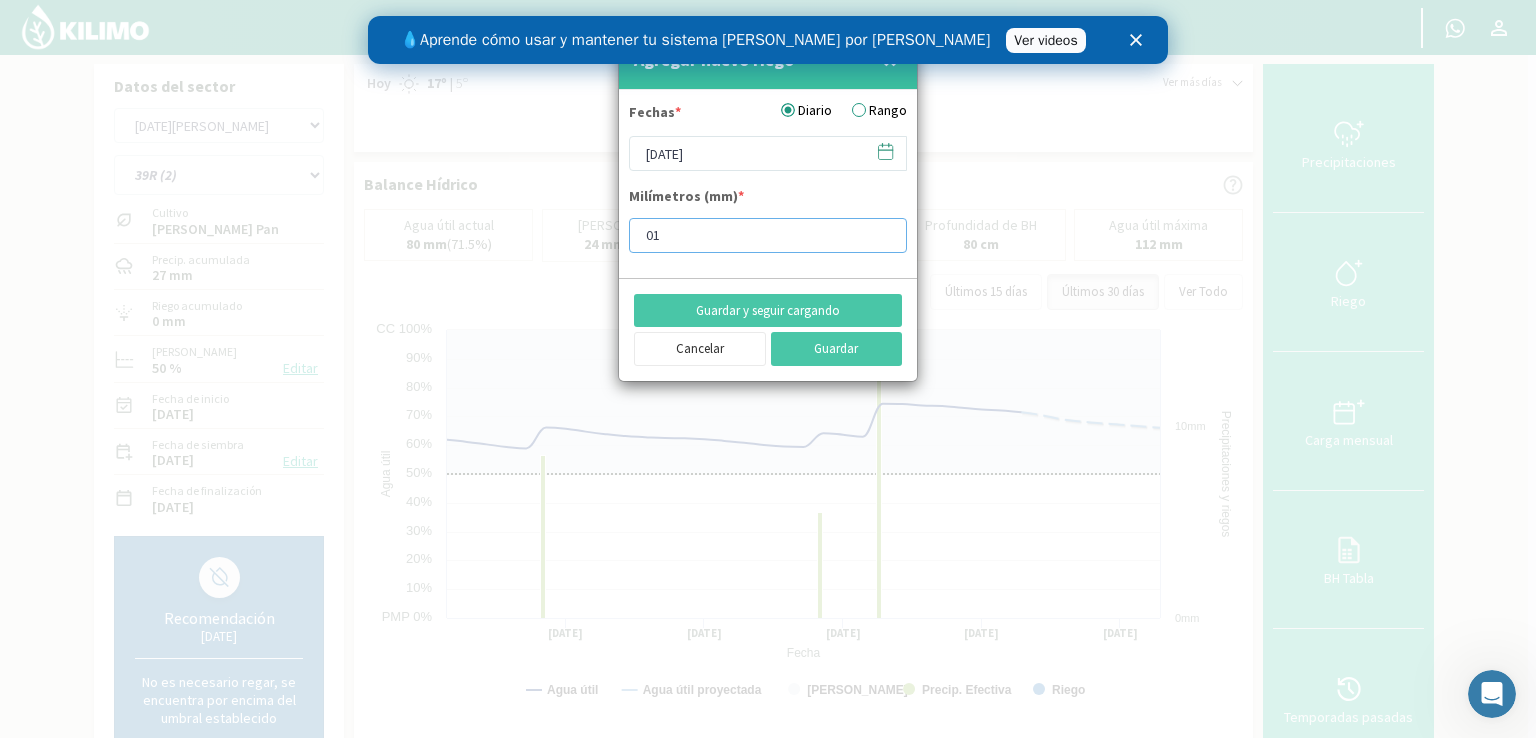 type on "0" 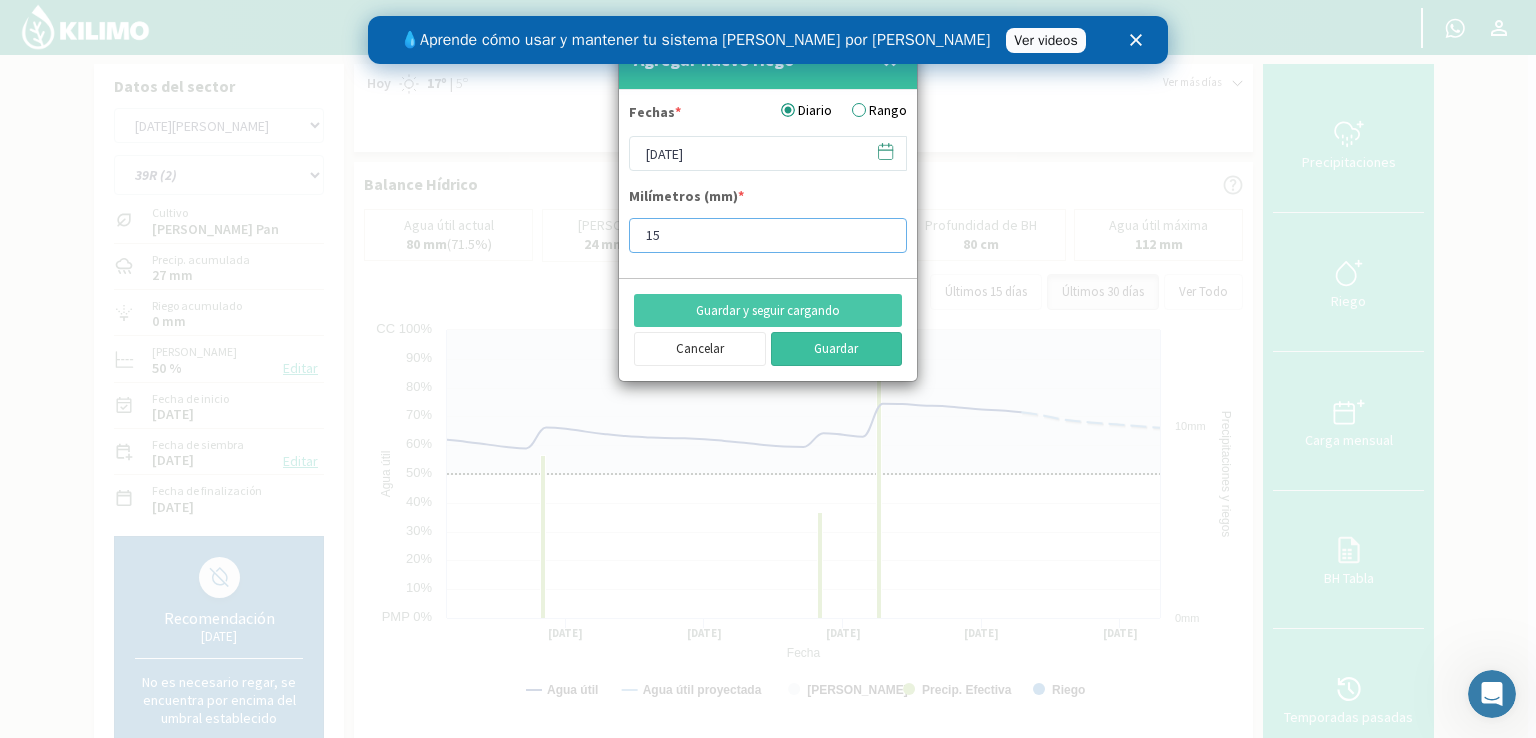 type on "15" 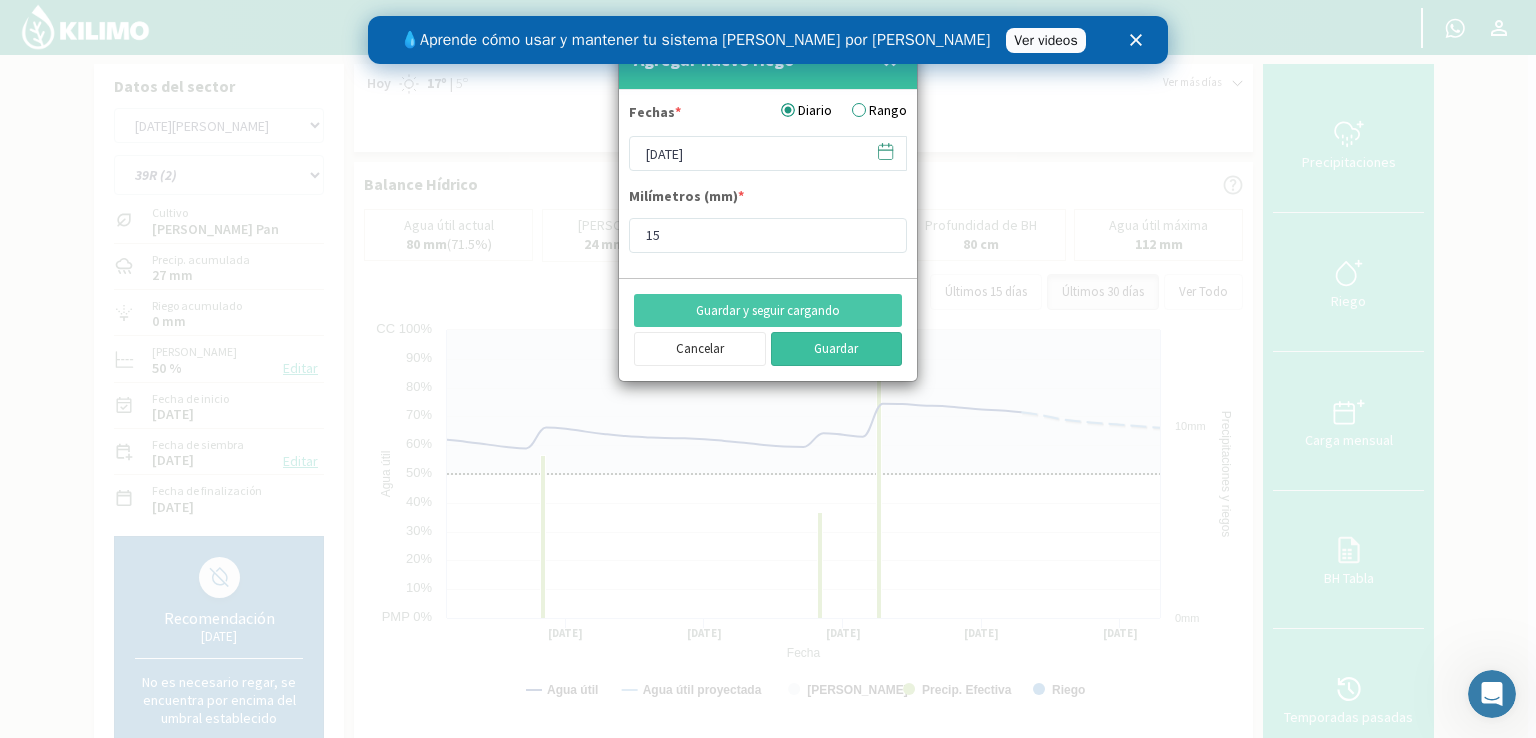 click on "Guardar" at bounding box center (837, 349) 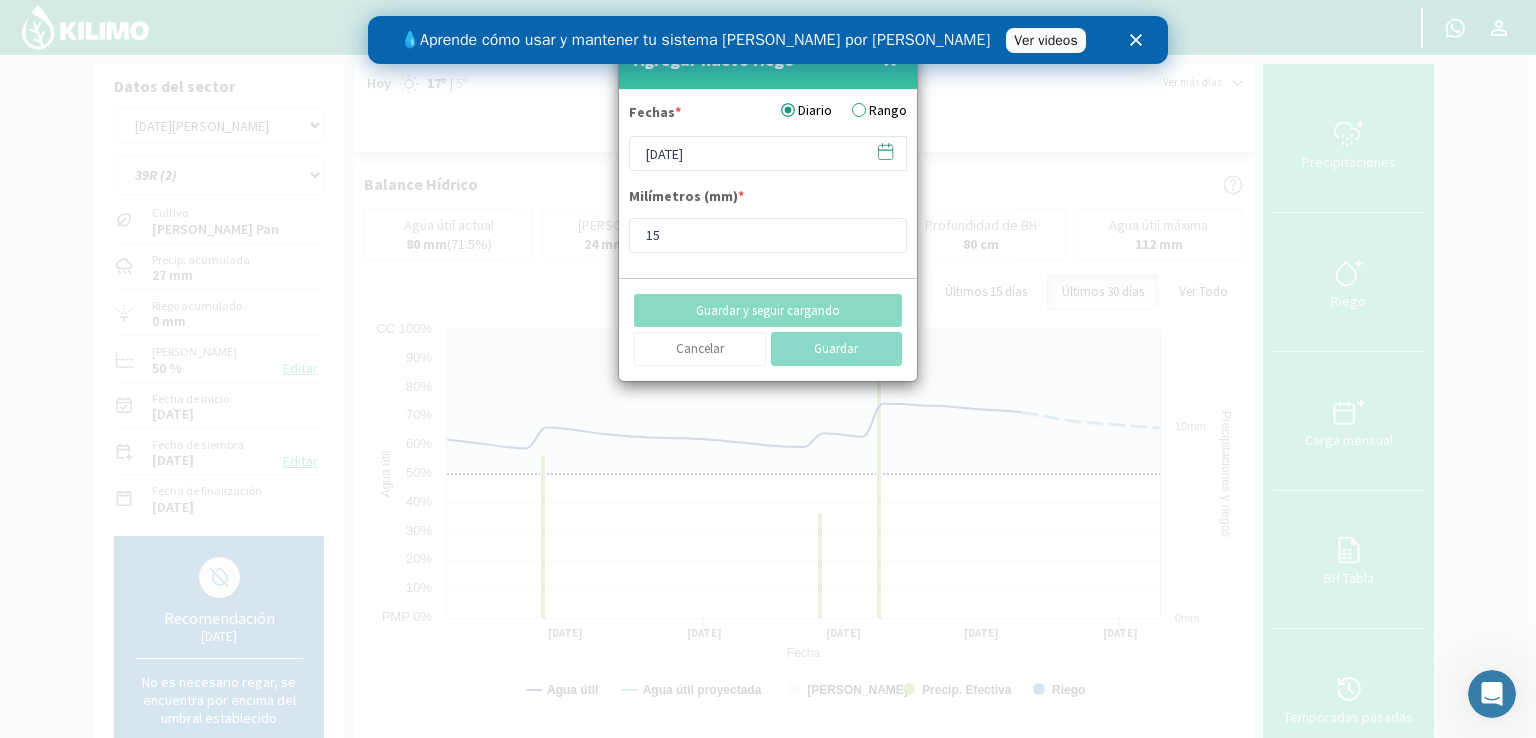 type on "[DATE]" 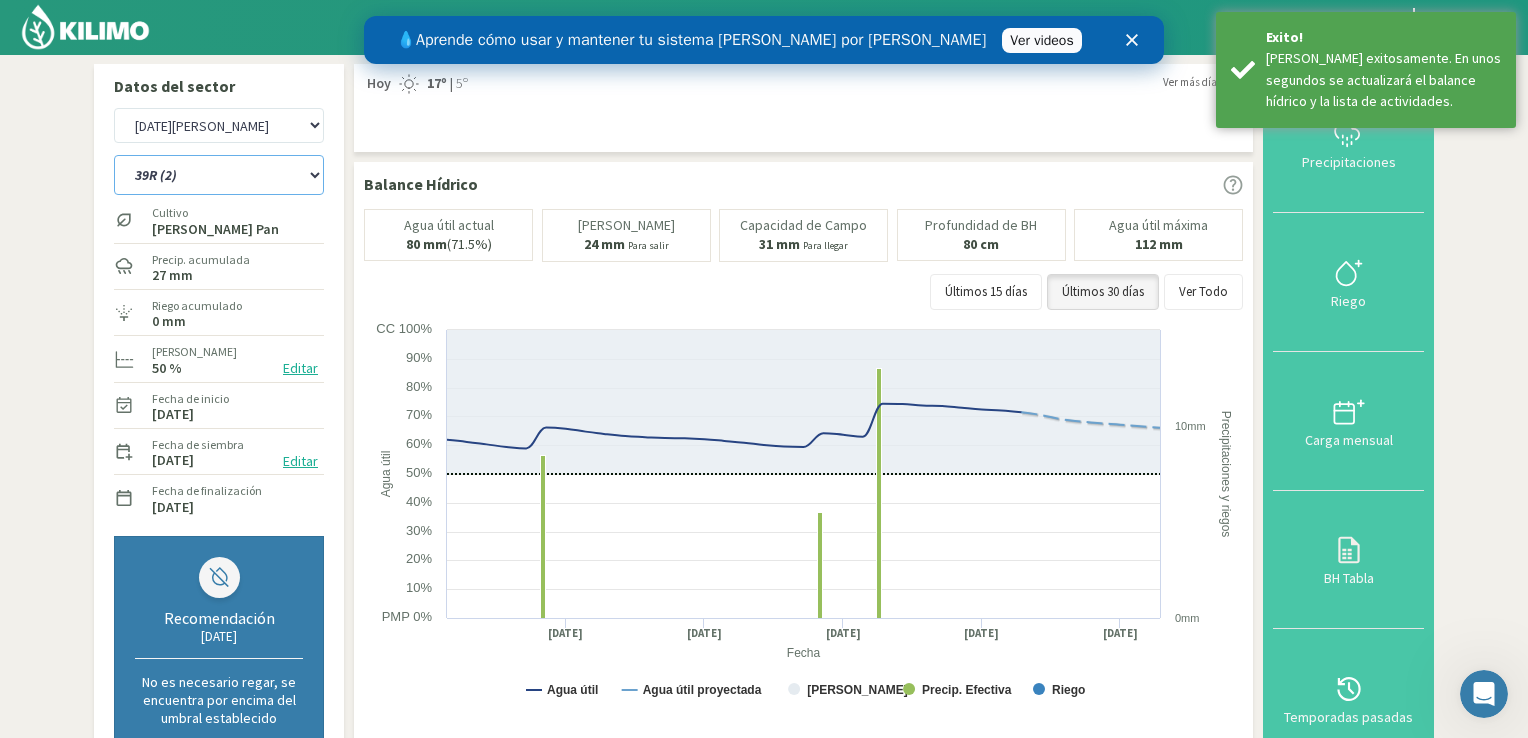 click on "12 RS (25)   17 R (1)   19 RO (6)   1RLPS   1RSR (29)   20 RN (7)   21 RN (8)   22 RO (11)   23 RS (23)   26 RS   27R (18)   2 R (5)   2RLP   32 R   32 RS (24)   35 RO (15)   39R (2)   41 R (3)   42 R (3)   46 RS (16)   48 R (22)   4 RS (12)   50 RN (20)   5RN (9)   6RN (10)   7 RN (13)" 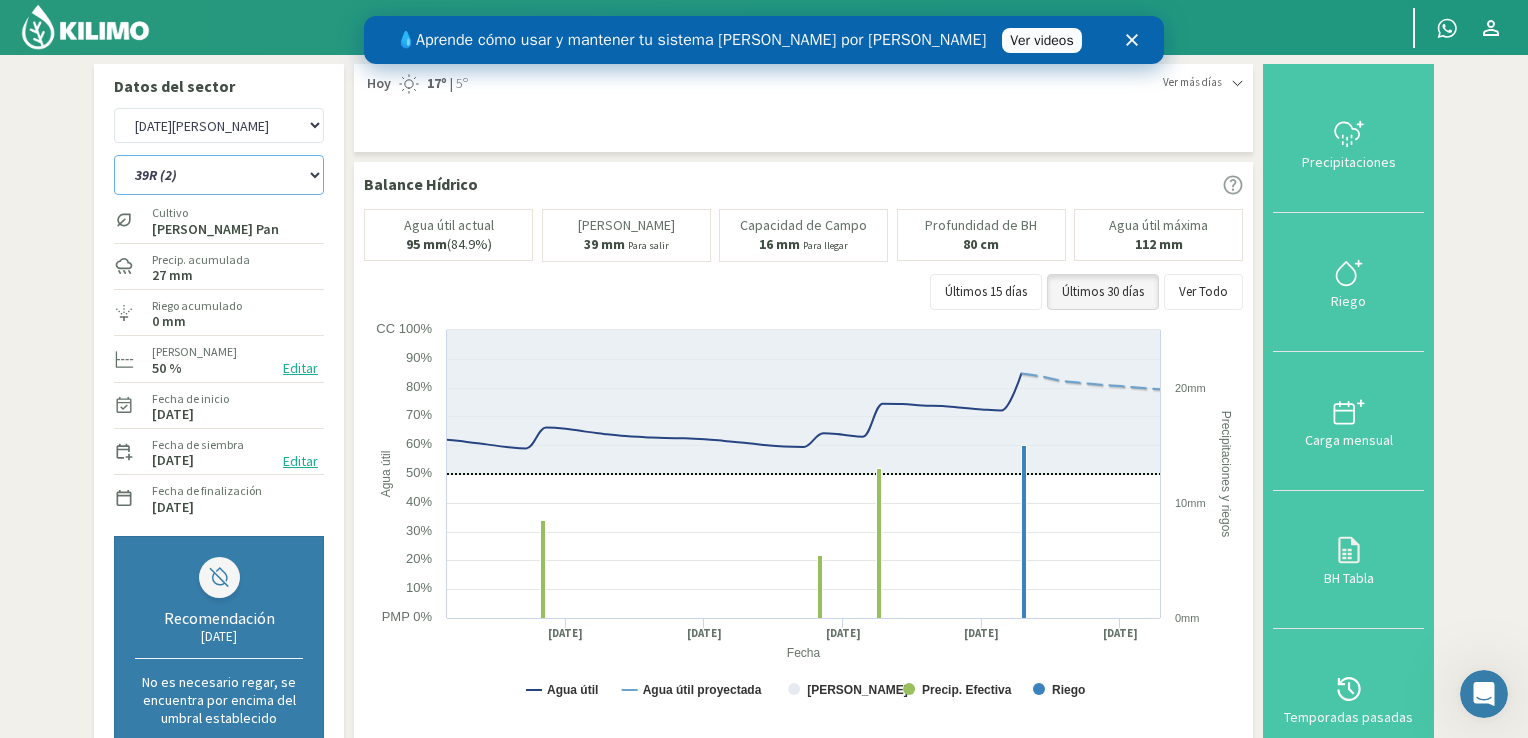 select on "20: Object" 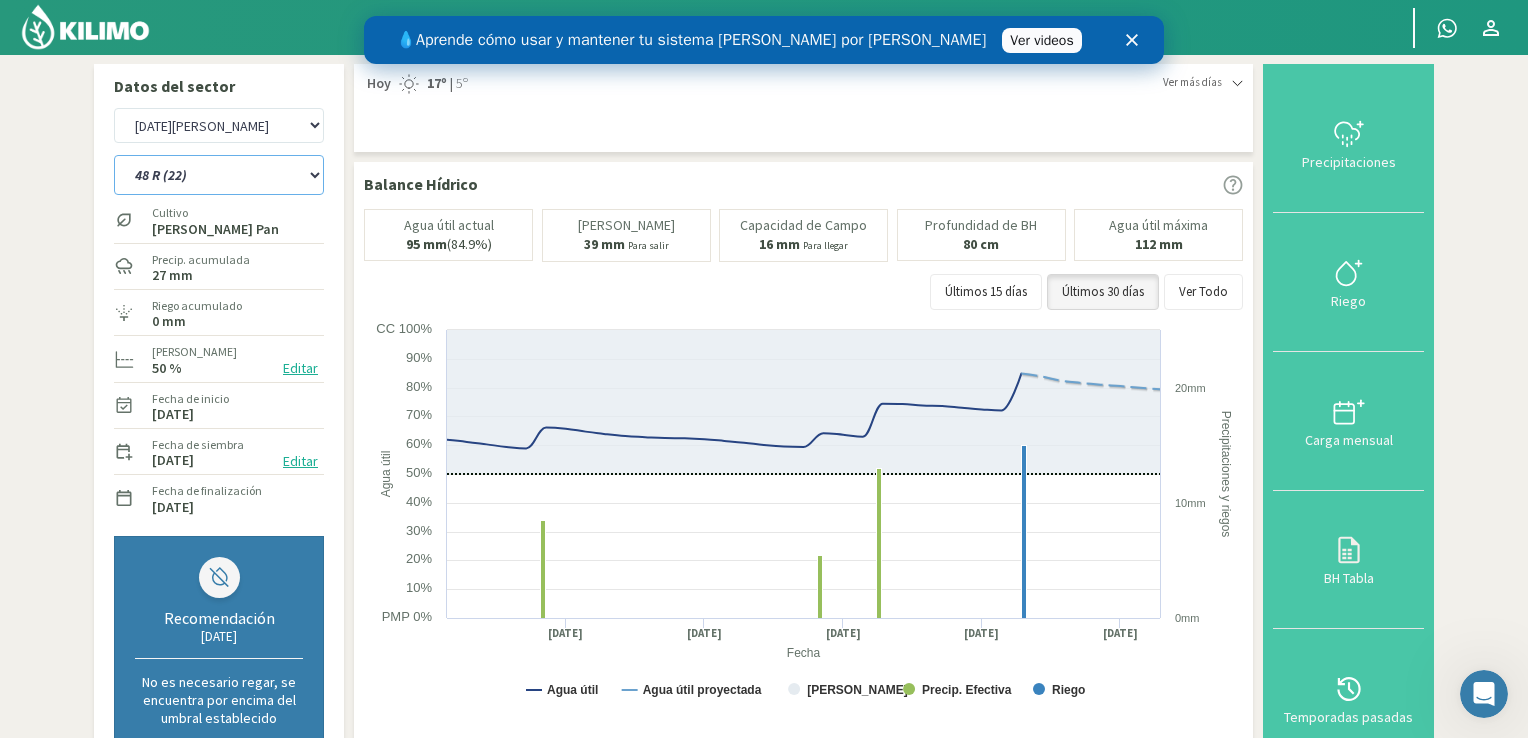 click on "12 RS (25)   17 R (1)   19 RO (6)   1RLPS   1RSR (29)   20 RN (7)   21 RN (8)   22 RO (11)   23 RS (23)   26 RS   27R (18)   2 R (5)   2RLP   32 R   32 RS (24)   35 RO (15)   39R (2)   41 R (3)   42 R (3)   46 RS (16)   48 R (22)   4 RS (12)   50 RN (20)   5RN (9)   6RN (10)   7 RN (13)" 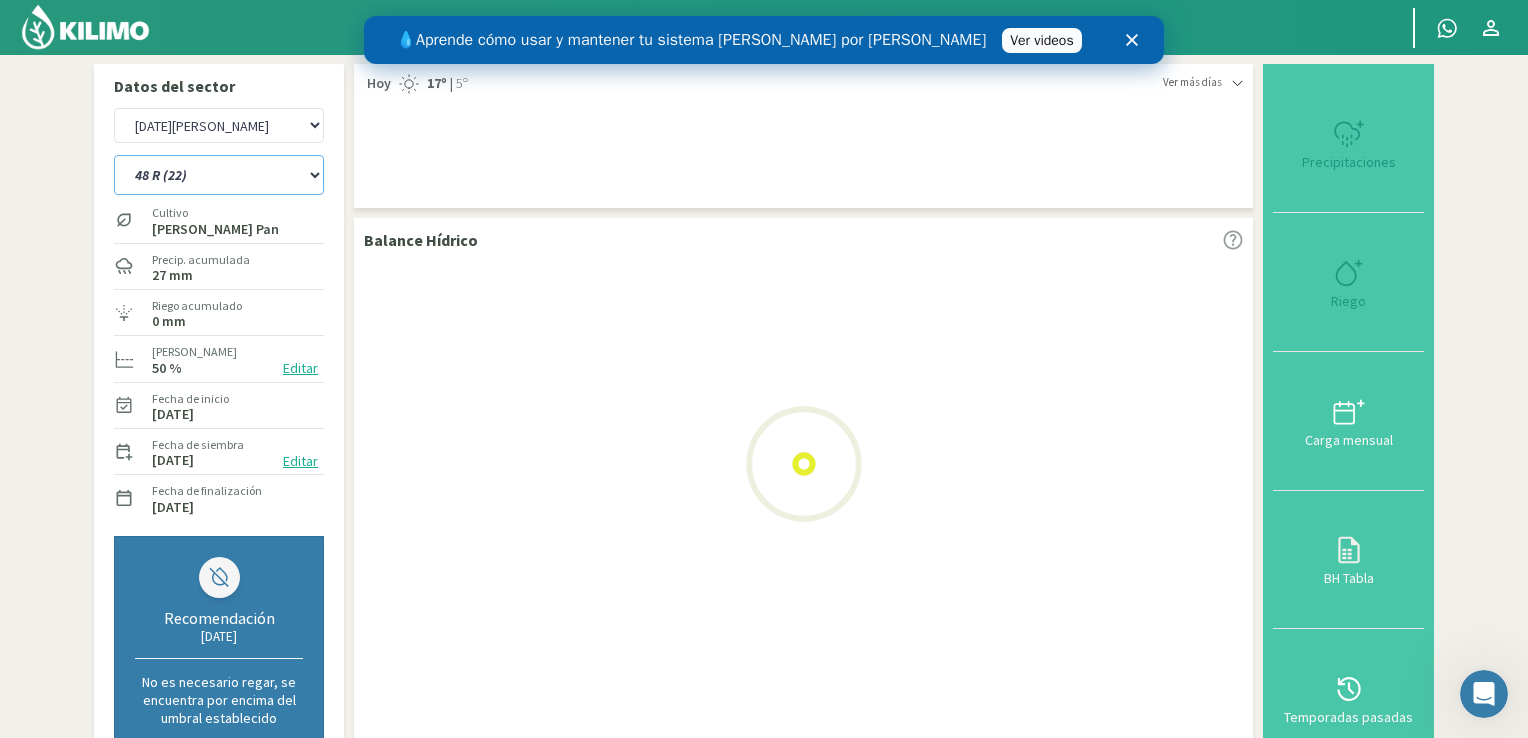 select on "3: Object" 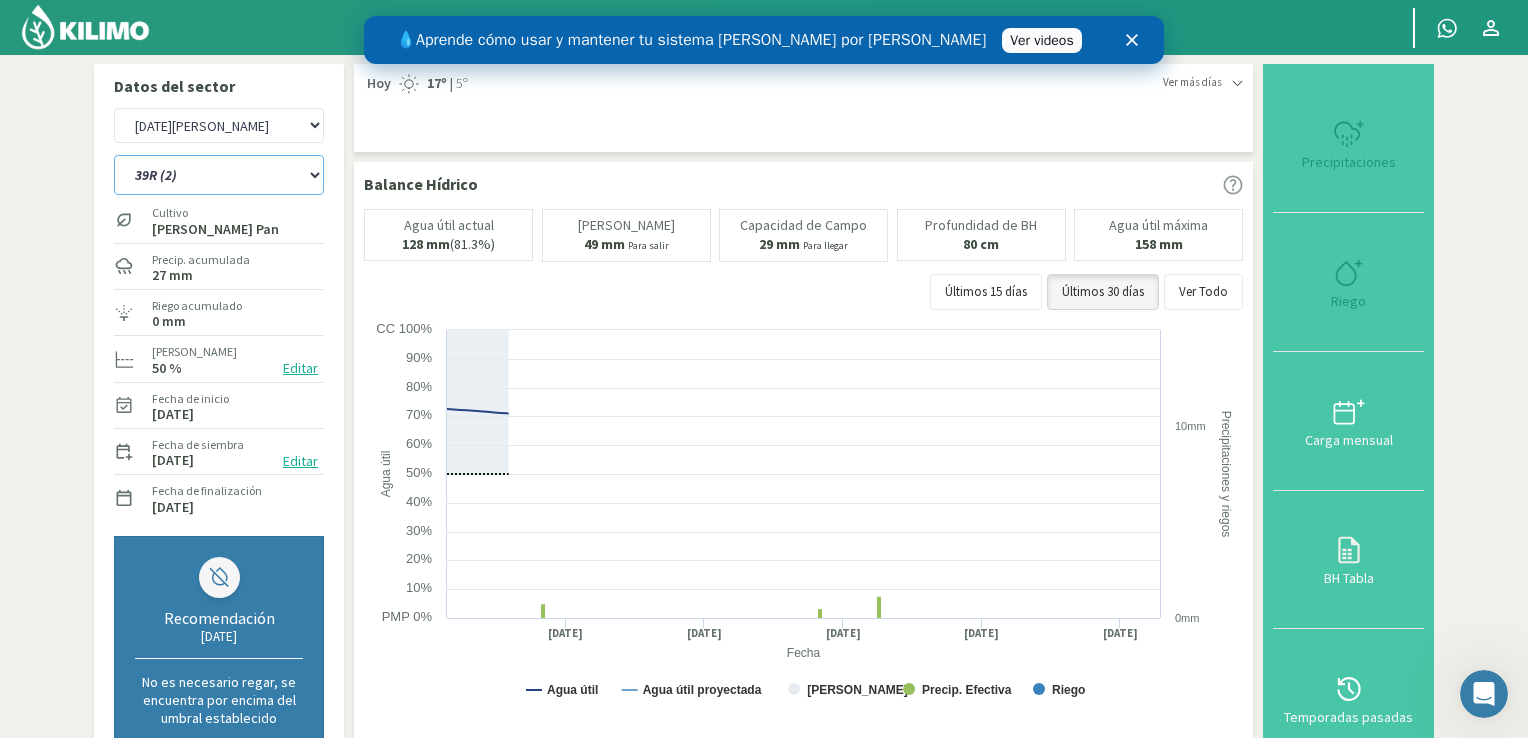 select on "46: Object" 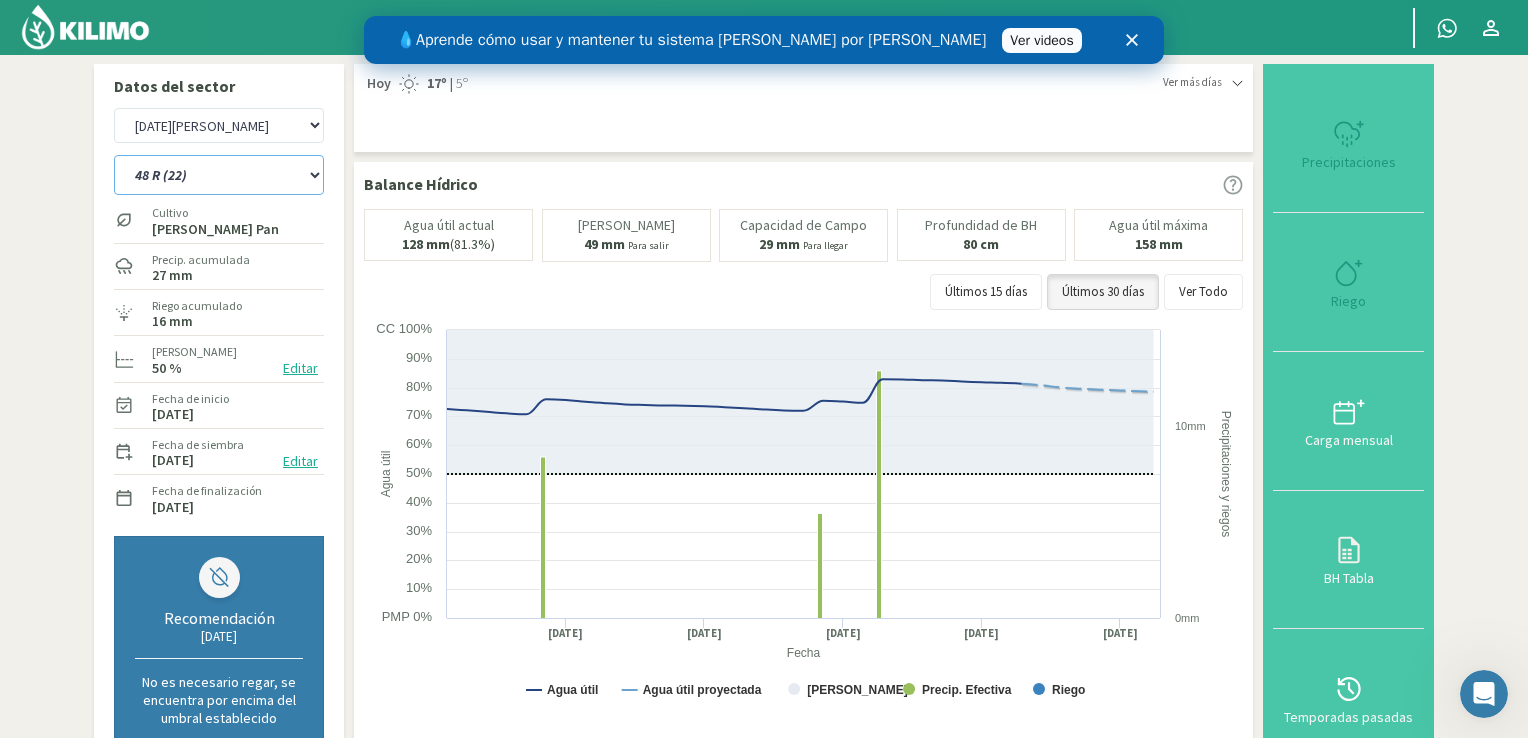type on "8" 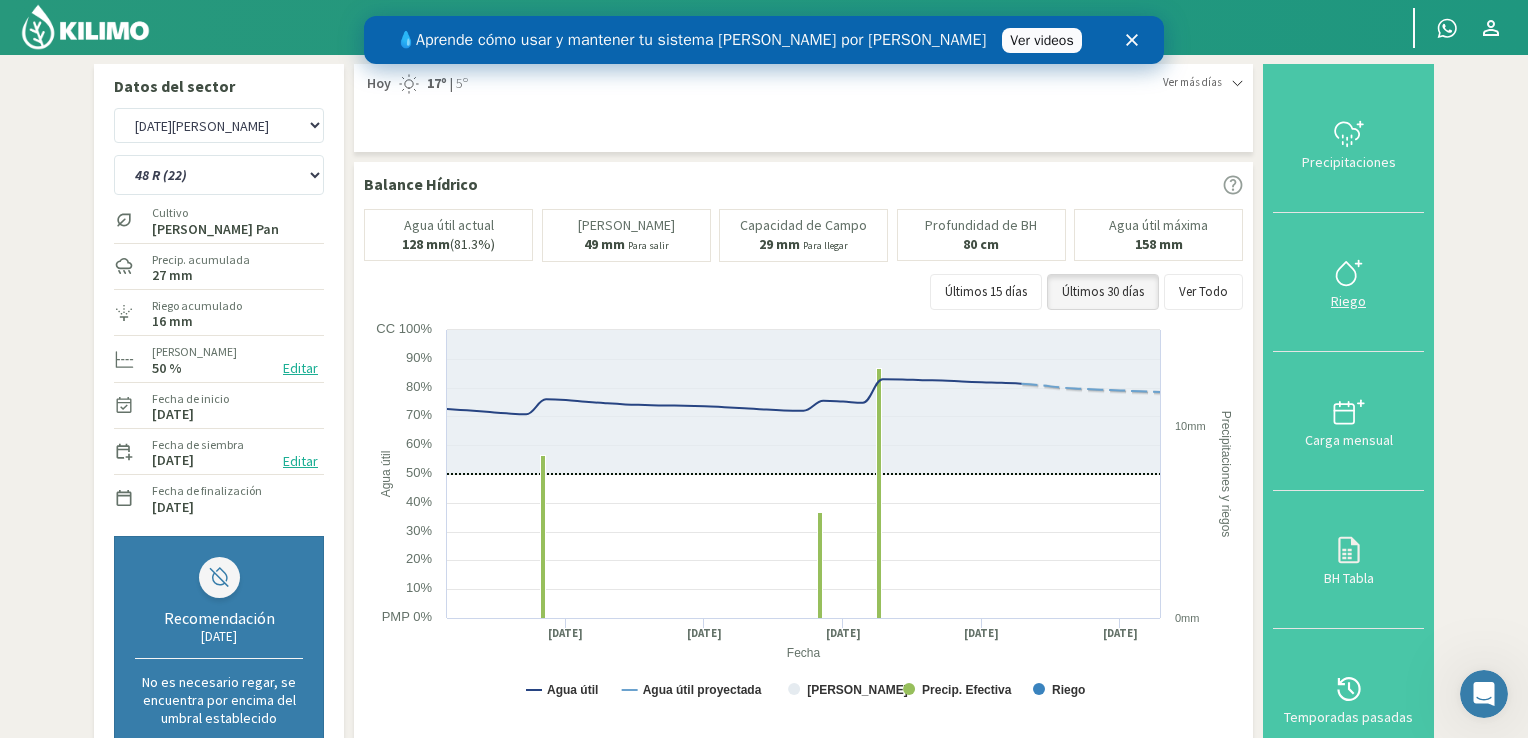 click on "Riego" at bounding box center (1348, 301) 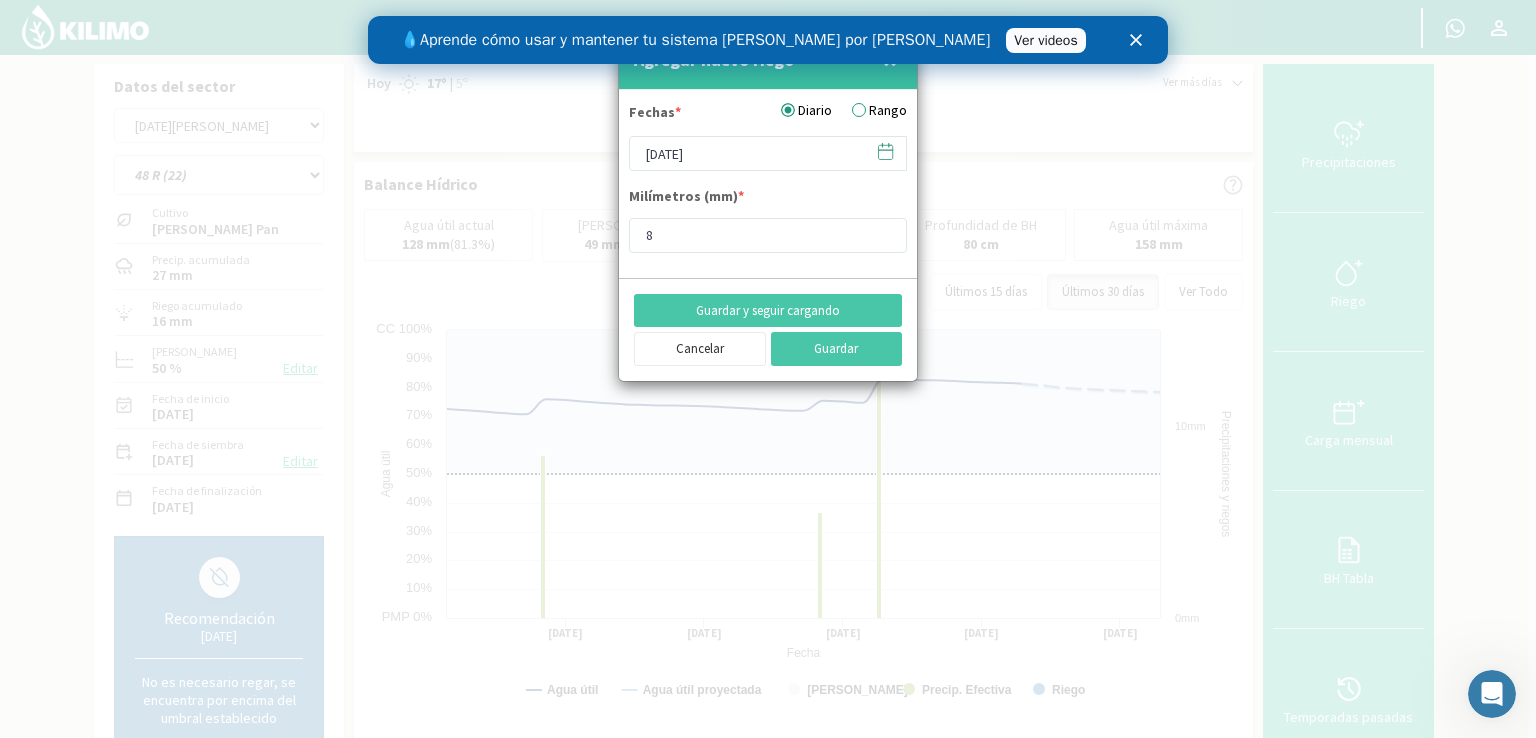 click 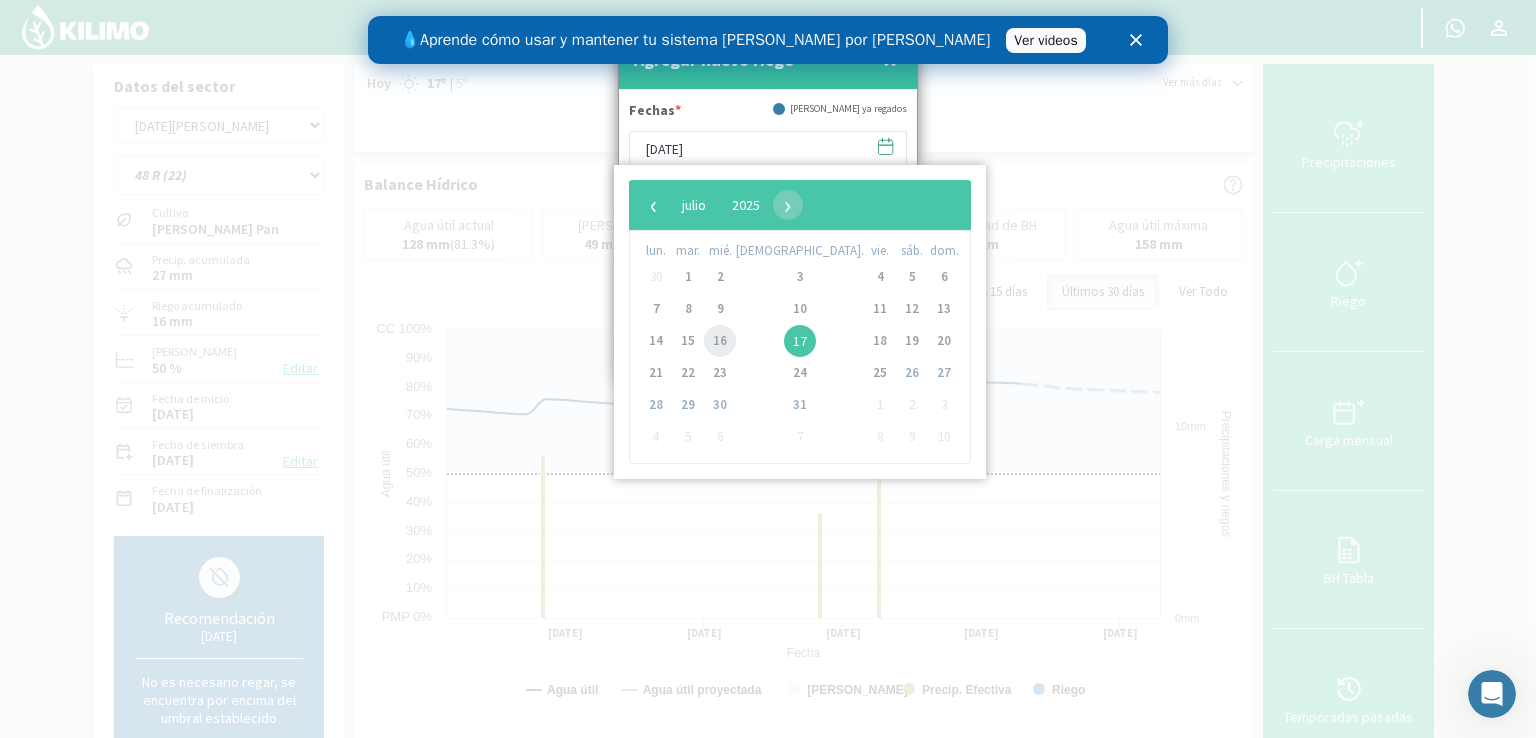click on "16" 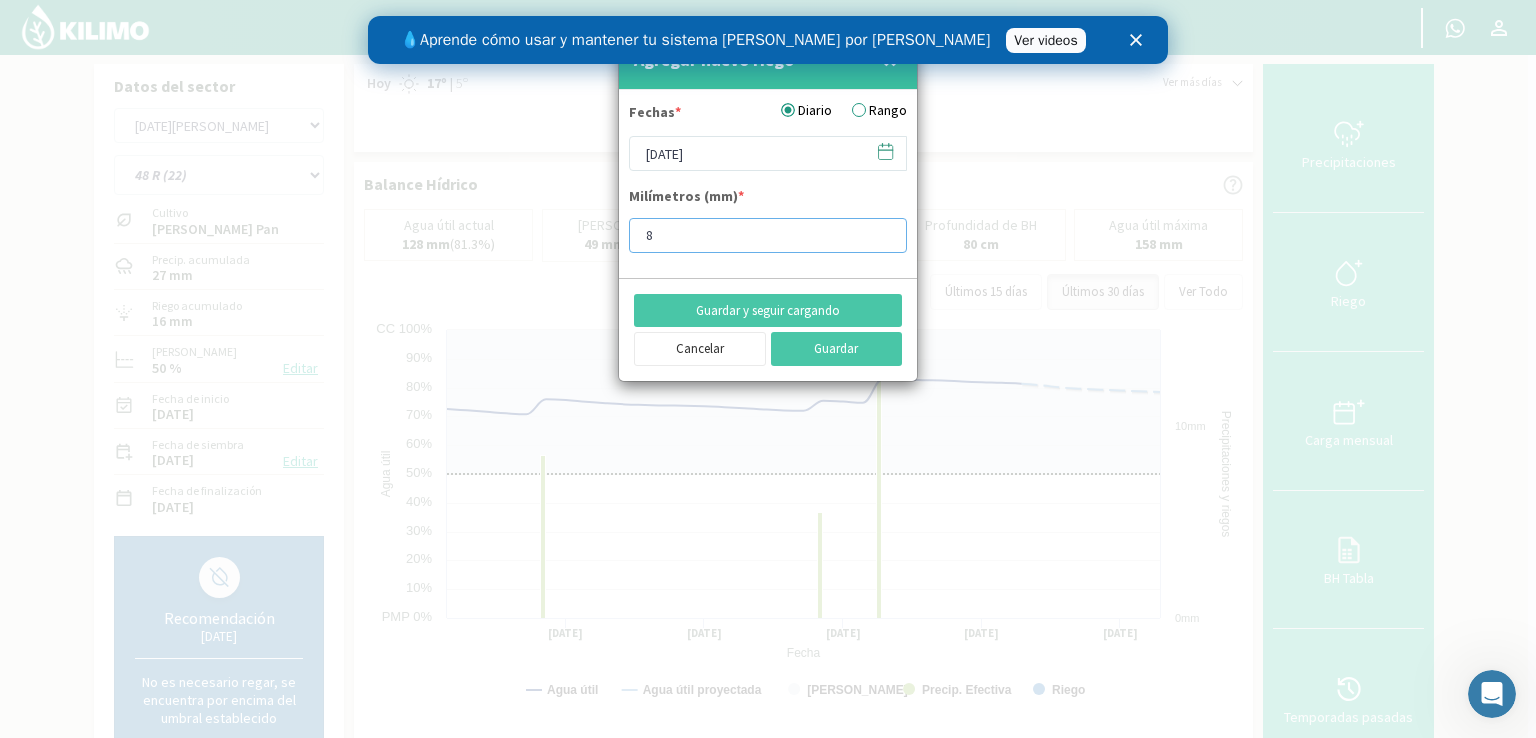 click on "8" at bounding box center [768, 235] 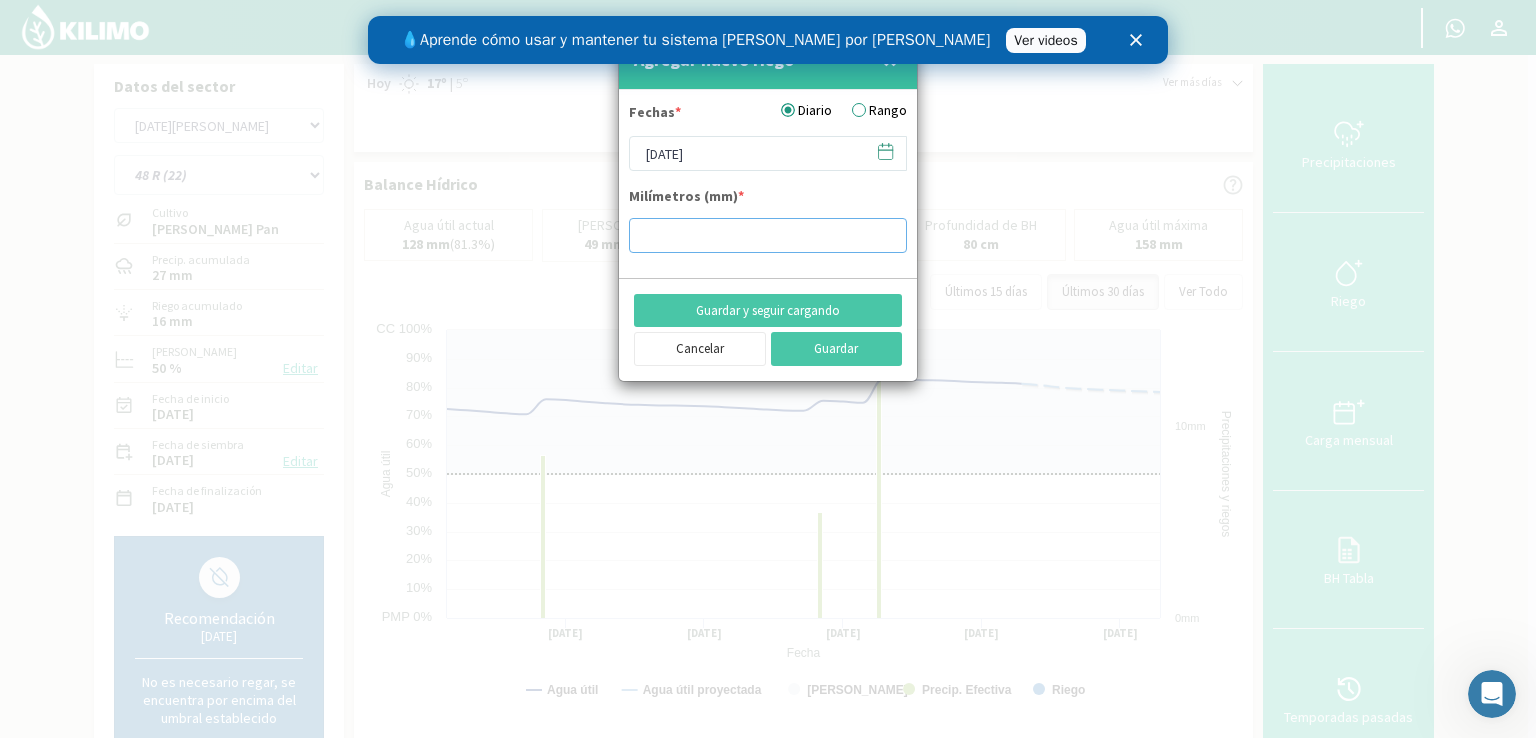 type on "2" 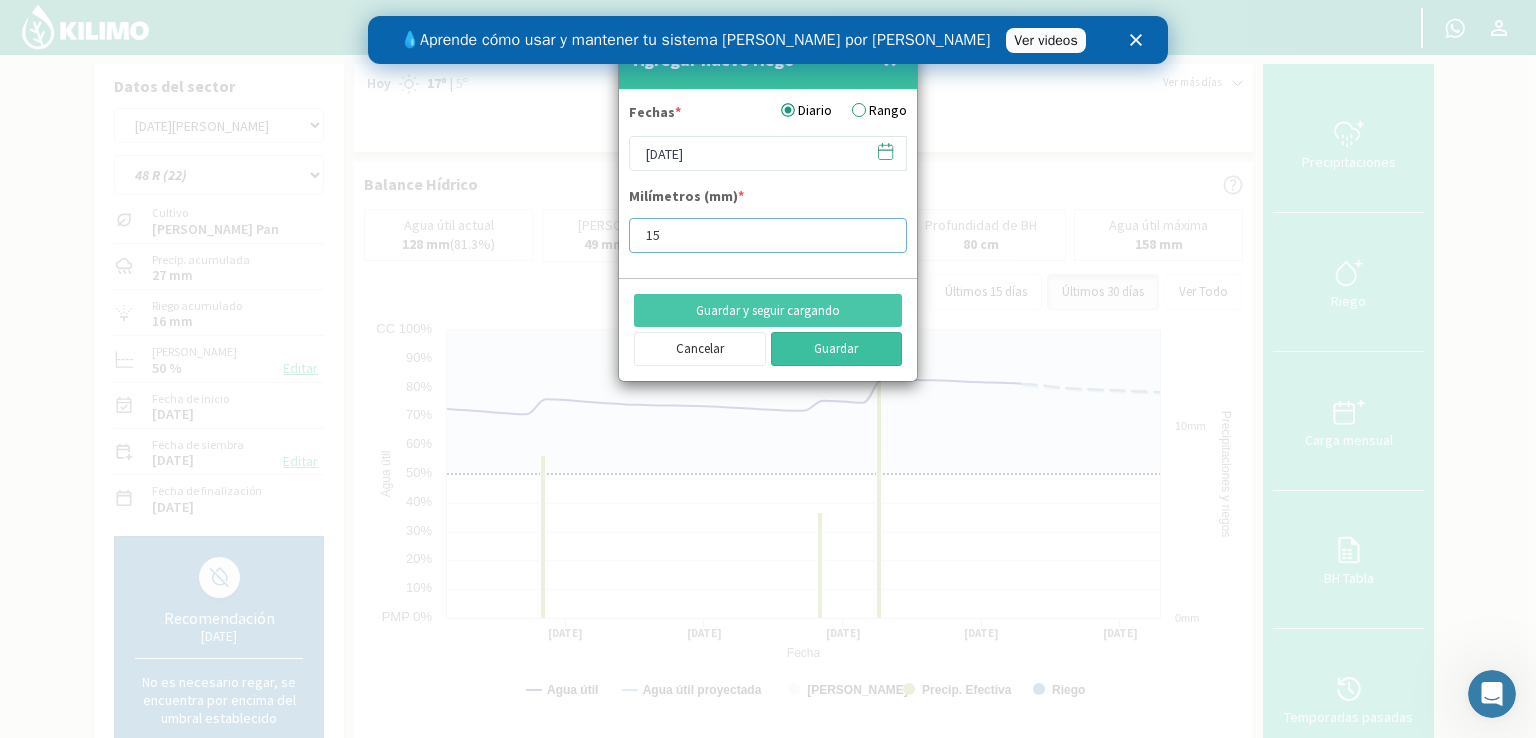 type on "15" 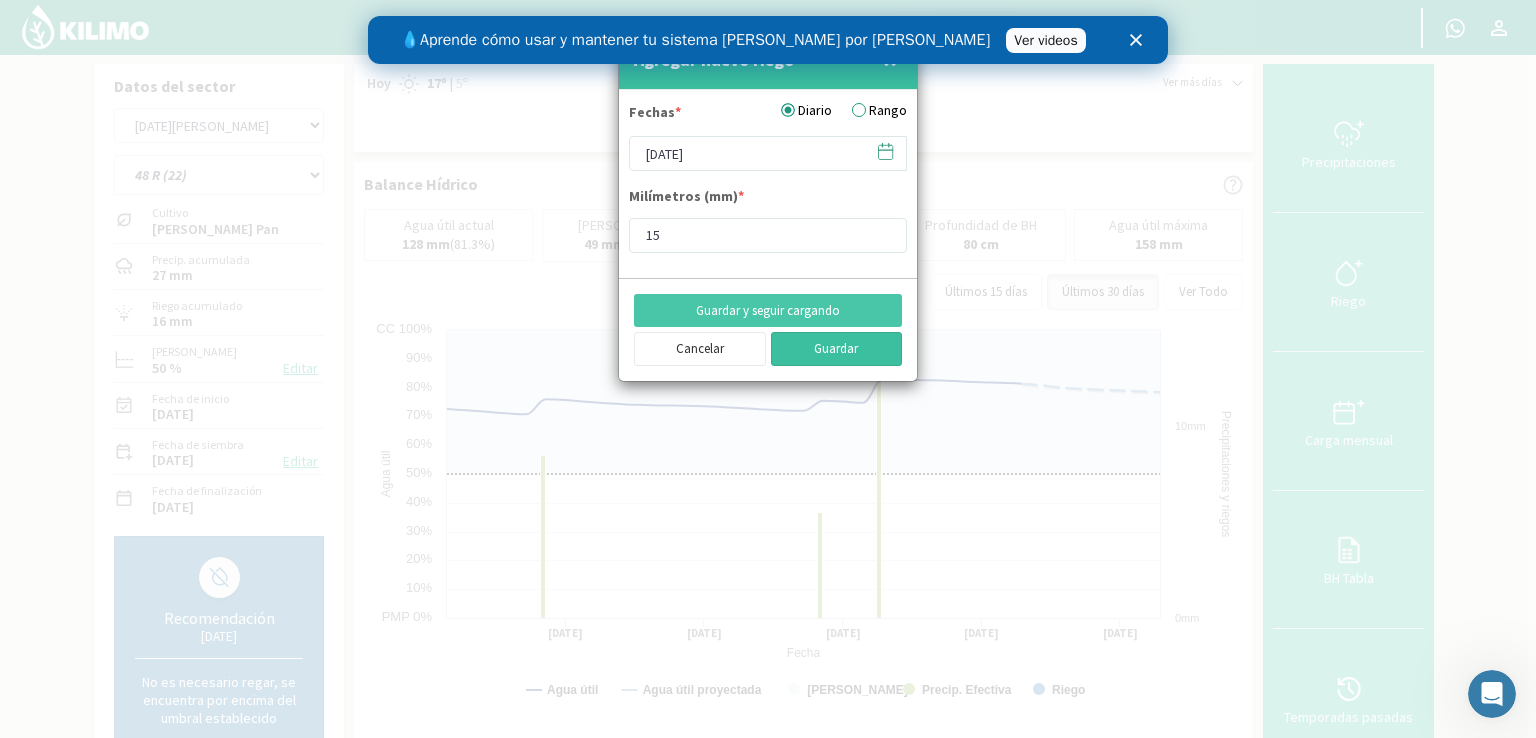 click on "Guardar" at bounding box center (837, 349) 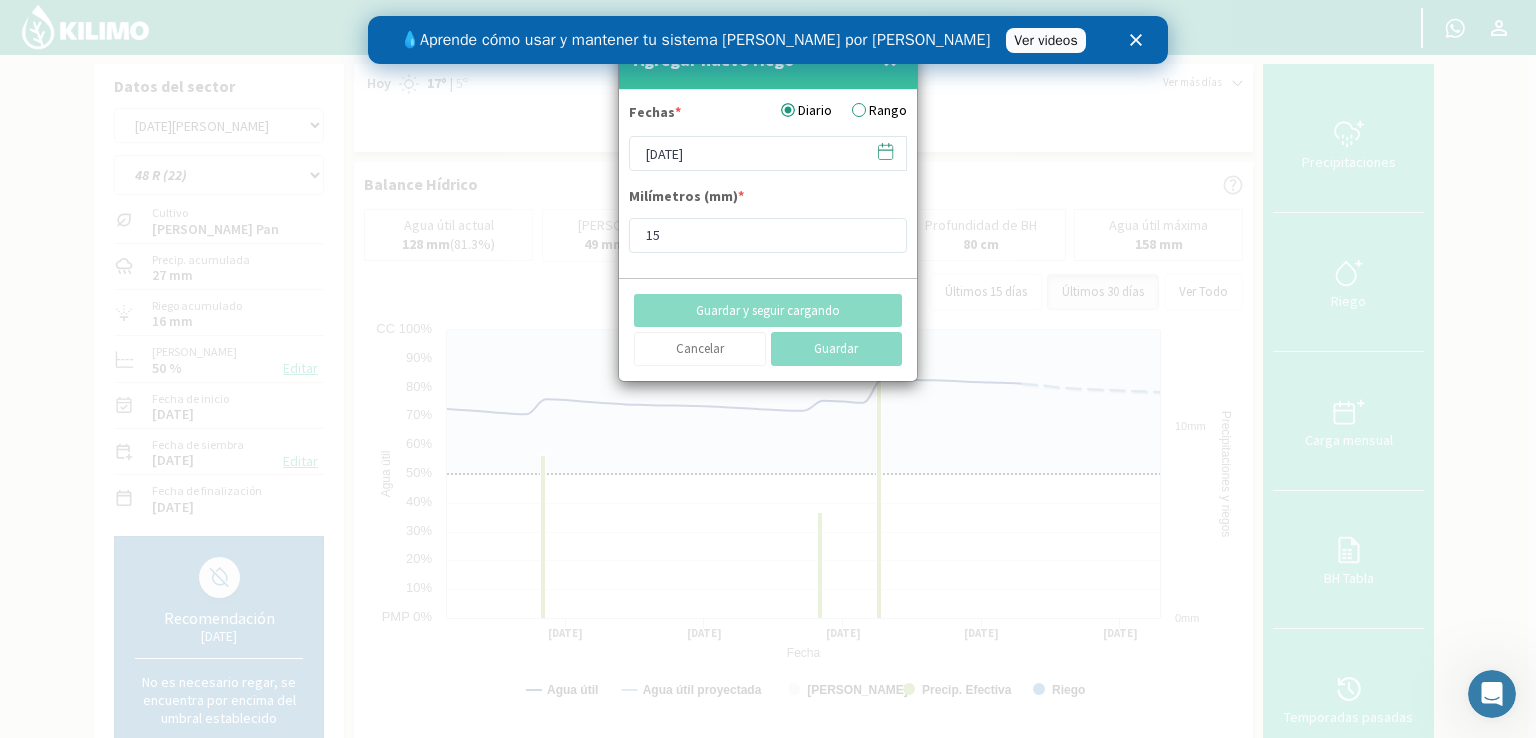 type on "[DATE]" 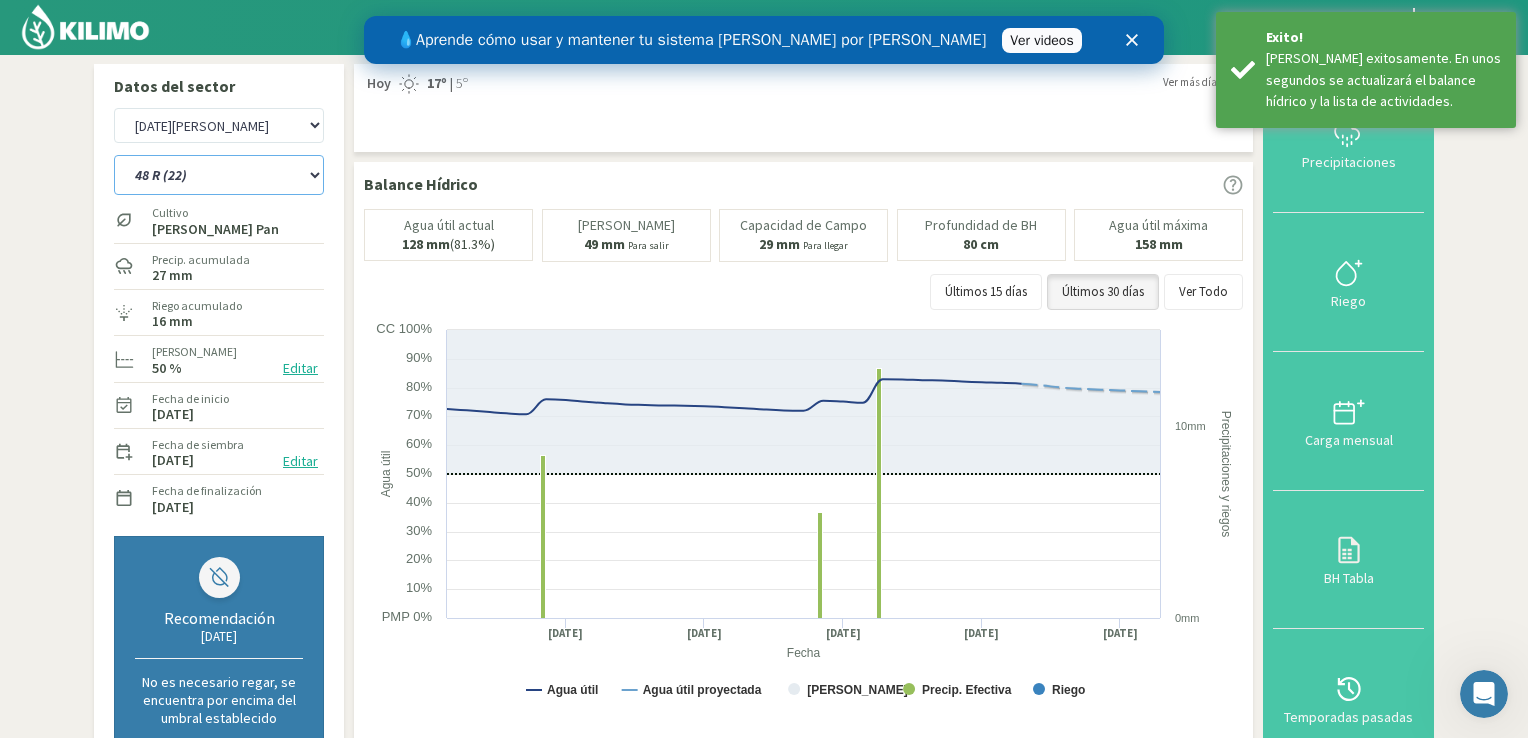 click on "12 RS (25)   17 R (1)   19 RO (6)   1RLPS   1RSR (29)   20 RN (7)   21 RN (8)   22 RO (11)   23 RS (23)   26 RS   27R (18)   2 R (5)   2RLP   32 R   32 RS (24)   35 RO (15)   39R (2)   41 R (3)   42 R (3)   46 RS (16)   48 R (22)   4 RS (12)   50 RN (20)   5RN (9)   6RN (10)   7 RN (13)" 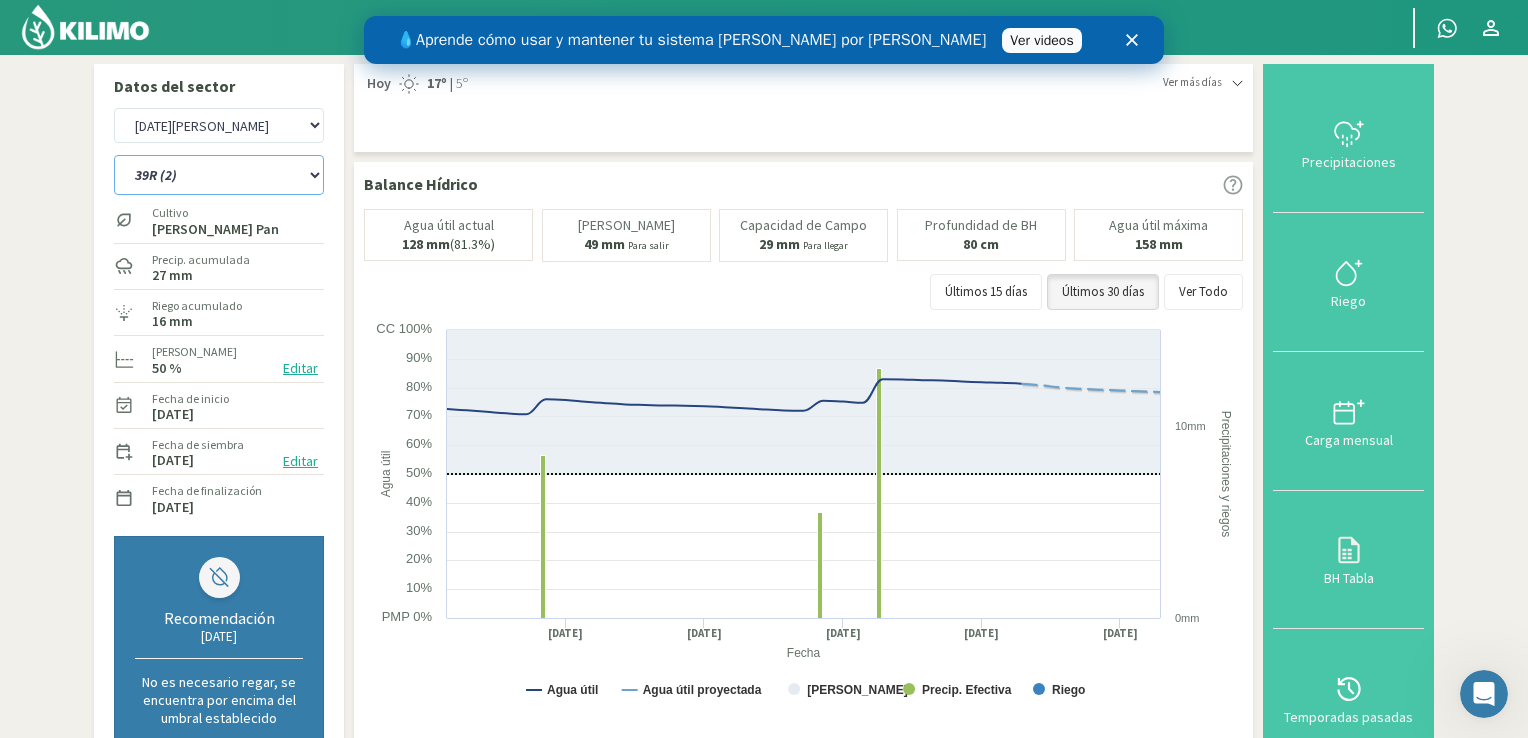click on "12 RS (25)   17 R (1)   19 RO (6)   1RLPS   1RSR (29)   20 RN (7)   21 RN (8)   22 RO (11)   23 RS (23)   26 RS   27R (18)   2 R (5)   2RLP   32 R   32 RS (24)   35 RO (15)   39R (2)   41 R (3)   42 R (3)   46 RS (16)   48 R (22)   4 RS (12)   50 RN (20)   5RN (9)   6RN (10)   7 RN (13)" 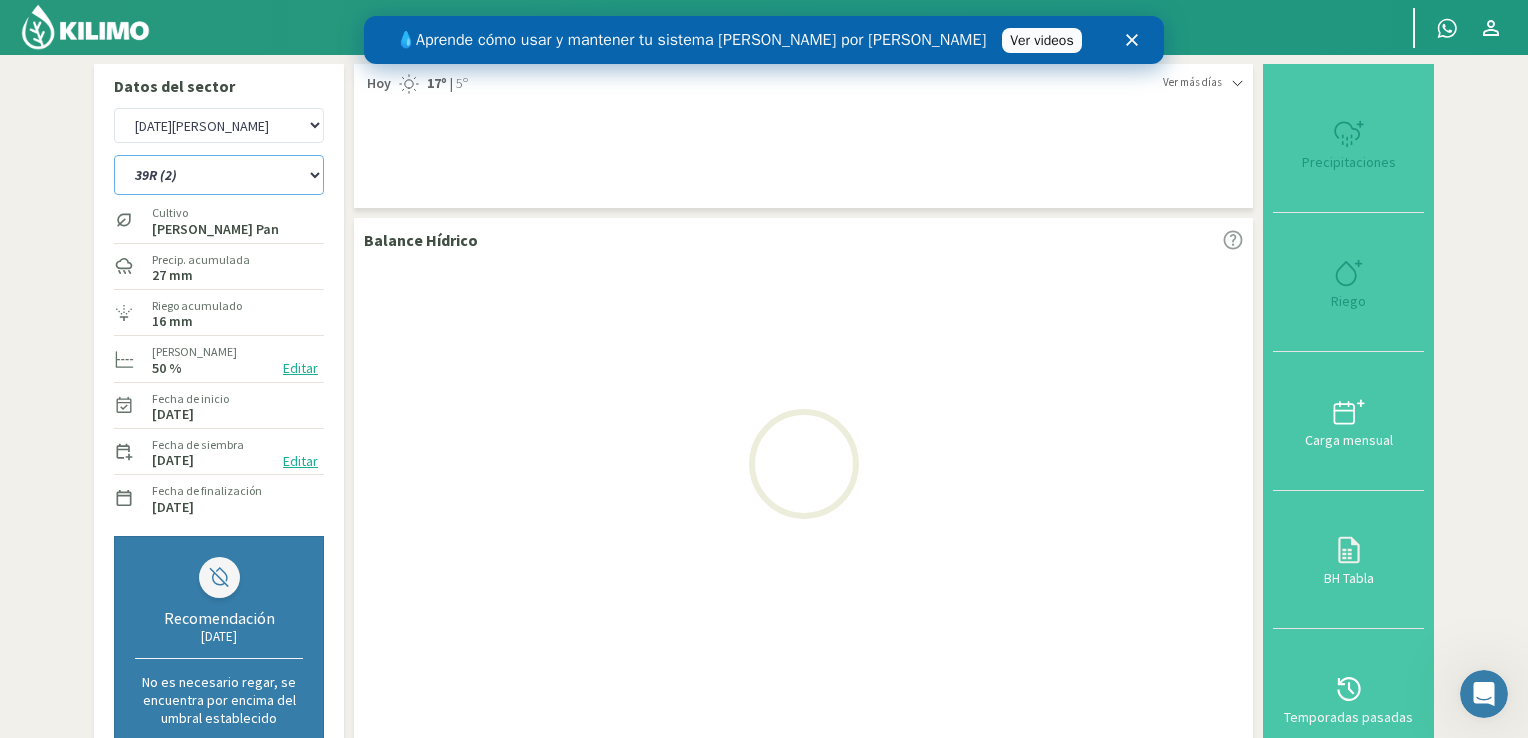 select on "46: Object" 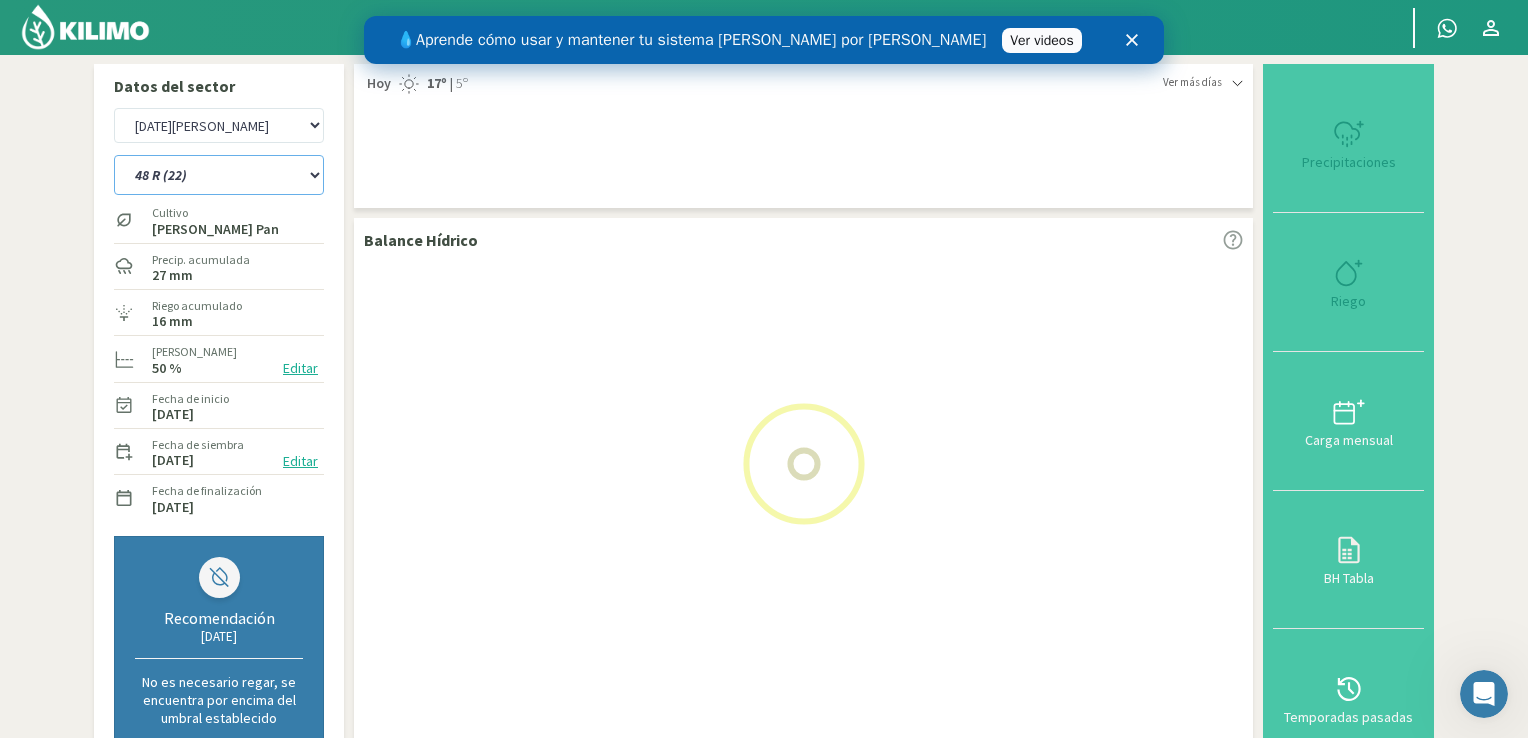 select on "5: Object" 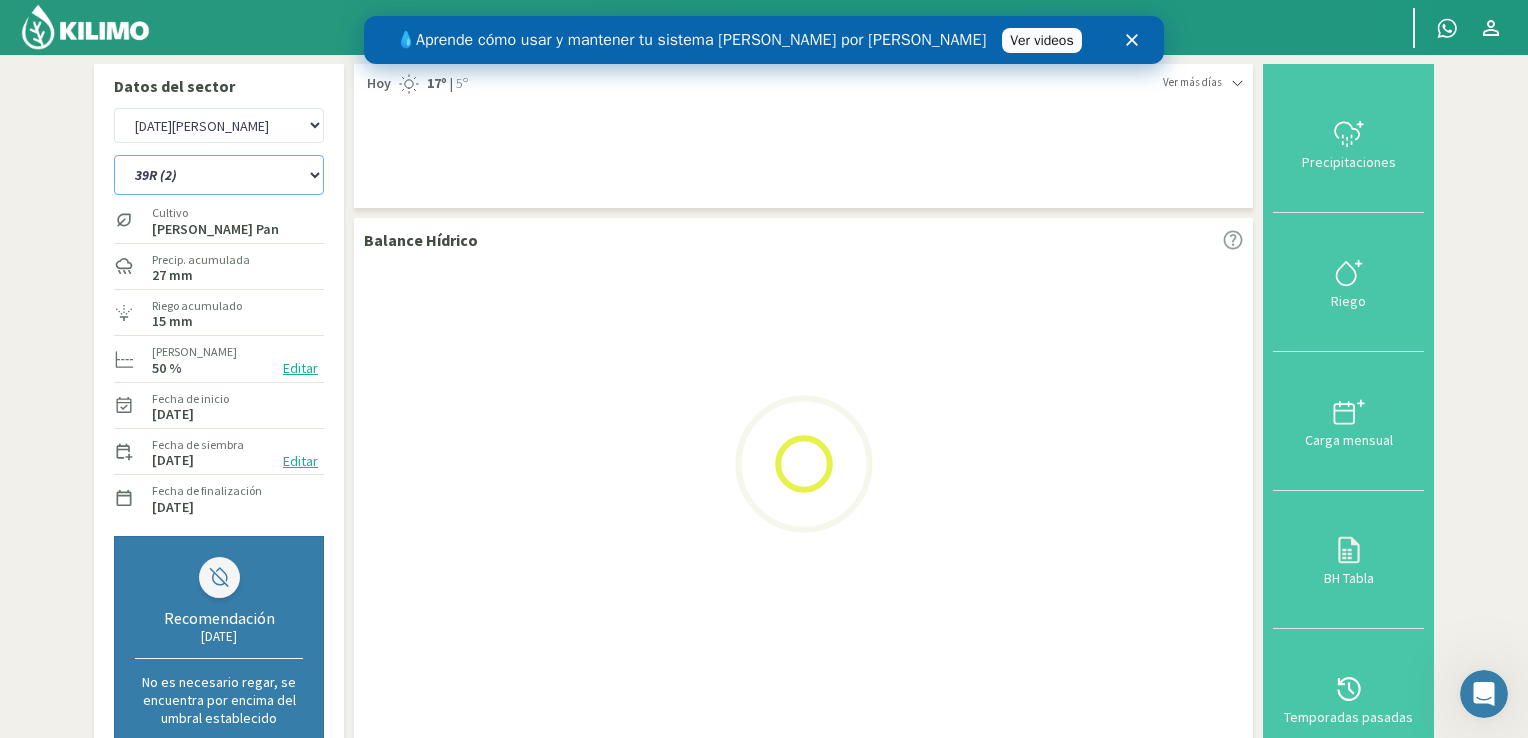 click on "12 RS (25)   17 R (1)   19 RO (6)   1RLPS   1RSR (29)   20 RN (7)   21 RN (8)   22 RO (11)   23 RS (23)   26 RS   27R (18)   2 R (5)   2RLP   32 R   32 RS (24)   35 RO (15)   39R (2)   41 R (3)   42 R (3)   46 RS (16)   48 R (22)   4 RS (12)   50 RN (20)   5RN (9)   6RN (10)   7 RN (13)" 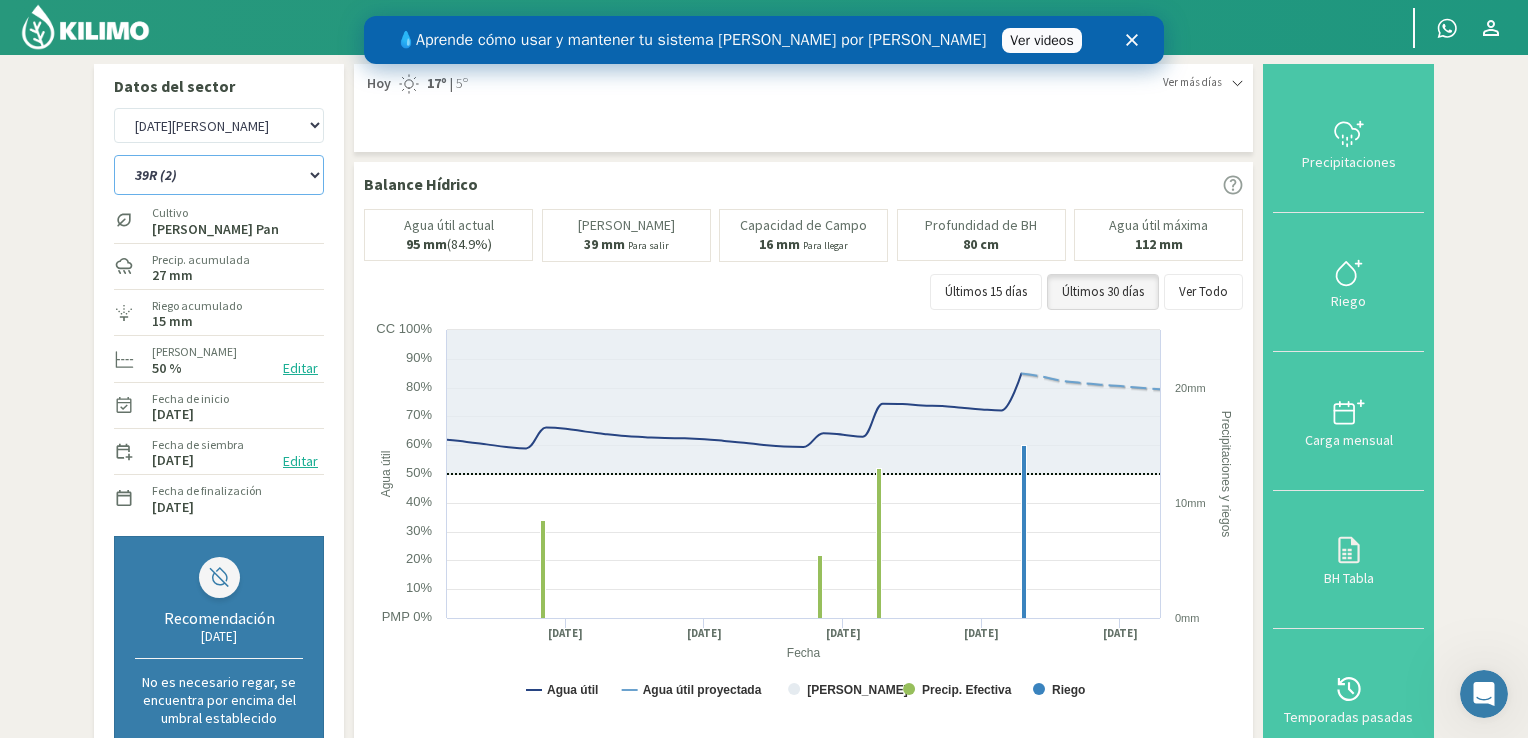 select on "67: Object" 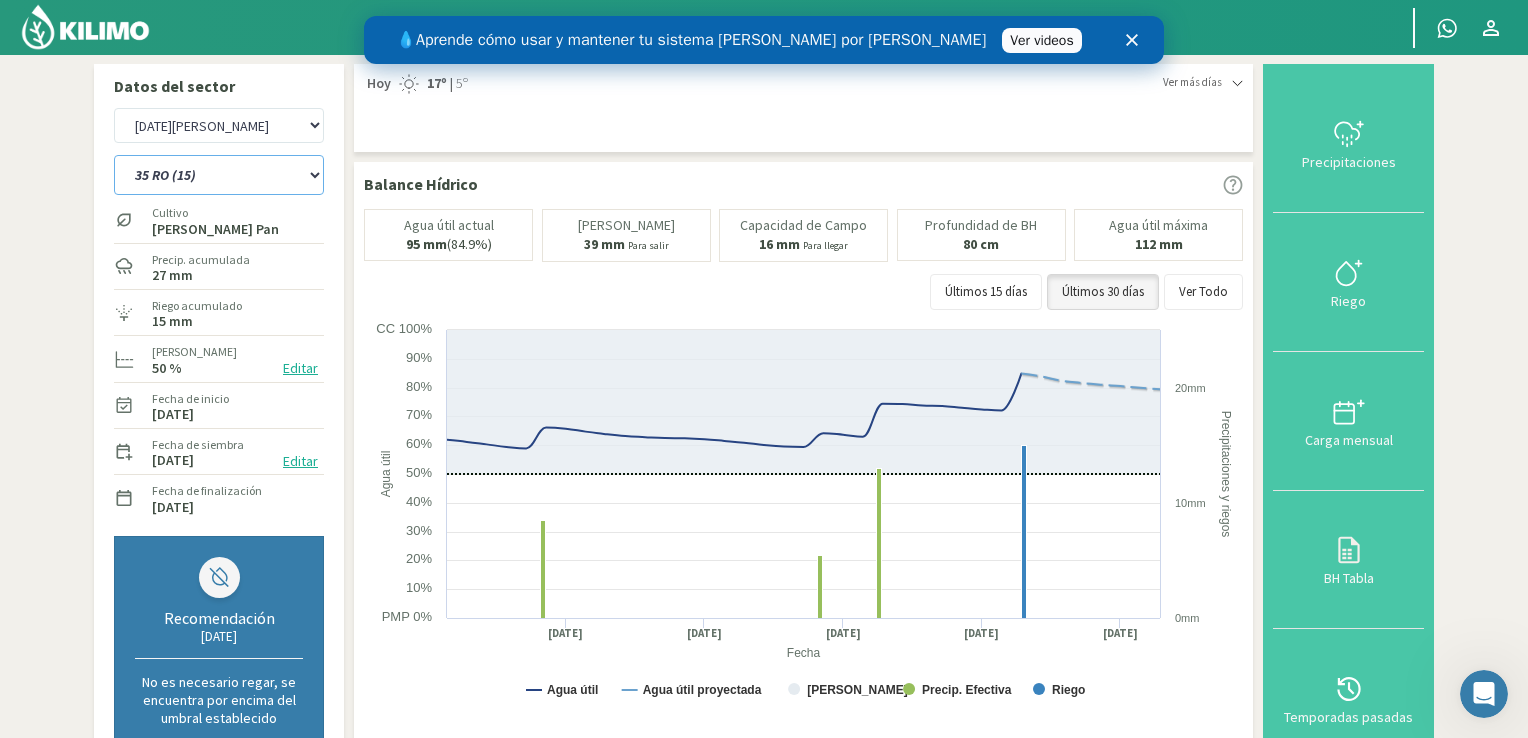 click on "12 RS (25)   17 R (1)   19 RO (6)   1RLPS   1RSR (29)   20 RN (7)   21 RN (8)   22 RO (11)   23 RS (23)   26 RS   27R (18)   2 R (5)   2RLP   32 R   32 RS (24)   35 RO (15)   39R (2)   41 R (3)   42 R (3)   46 RS (16)   48 R (22)   4 RS (12)   50 RN (20)   5RN (9)   6RN (10)   7 RN (13)" 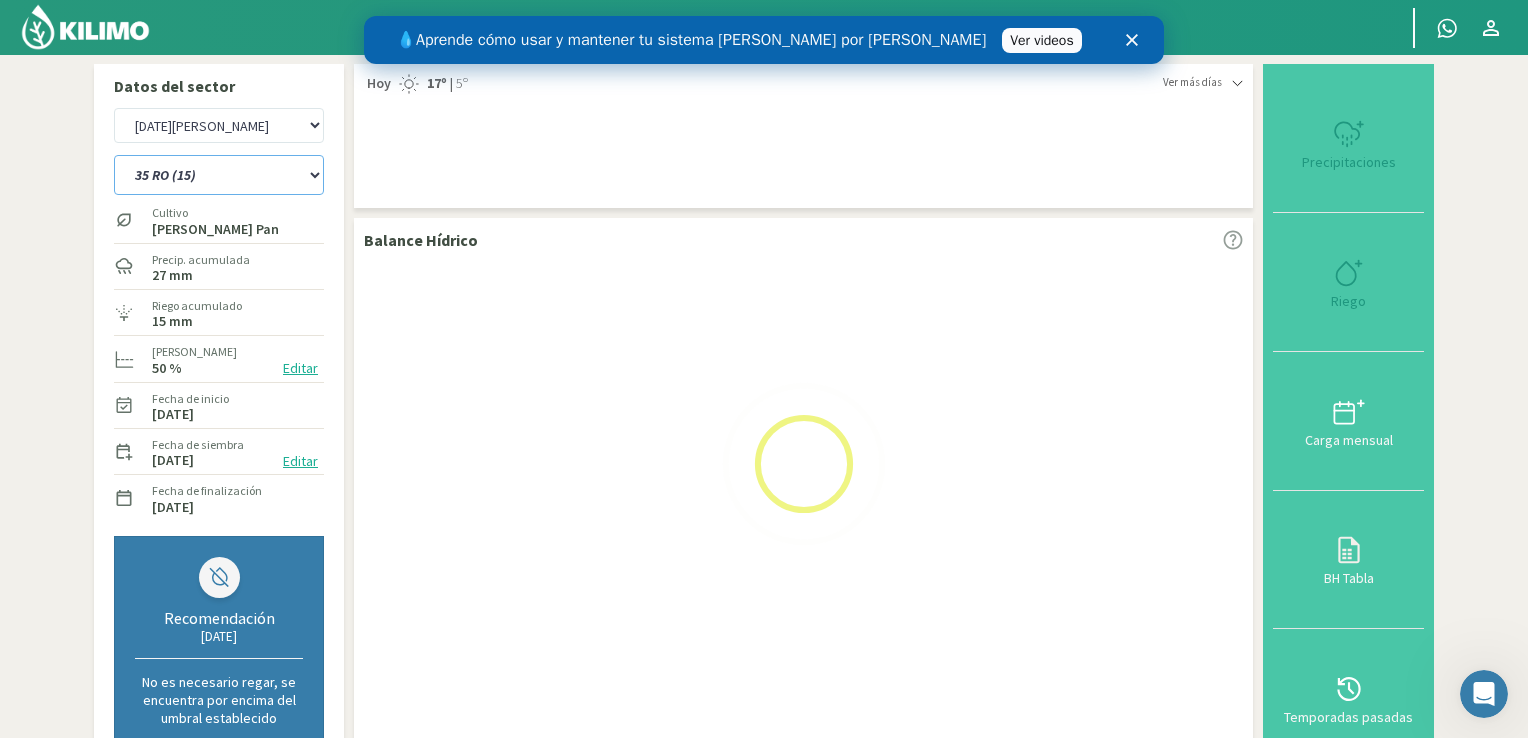 select on "7: Object" 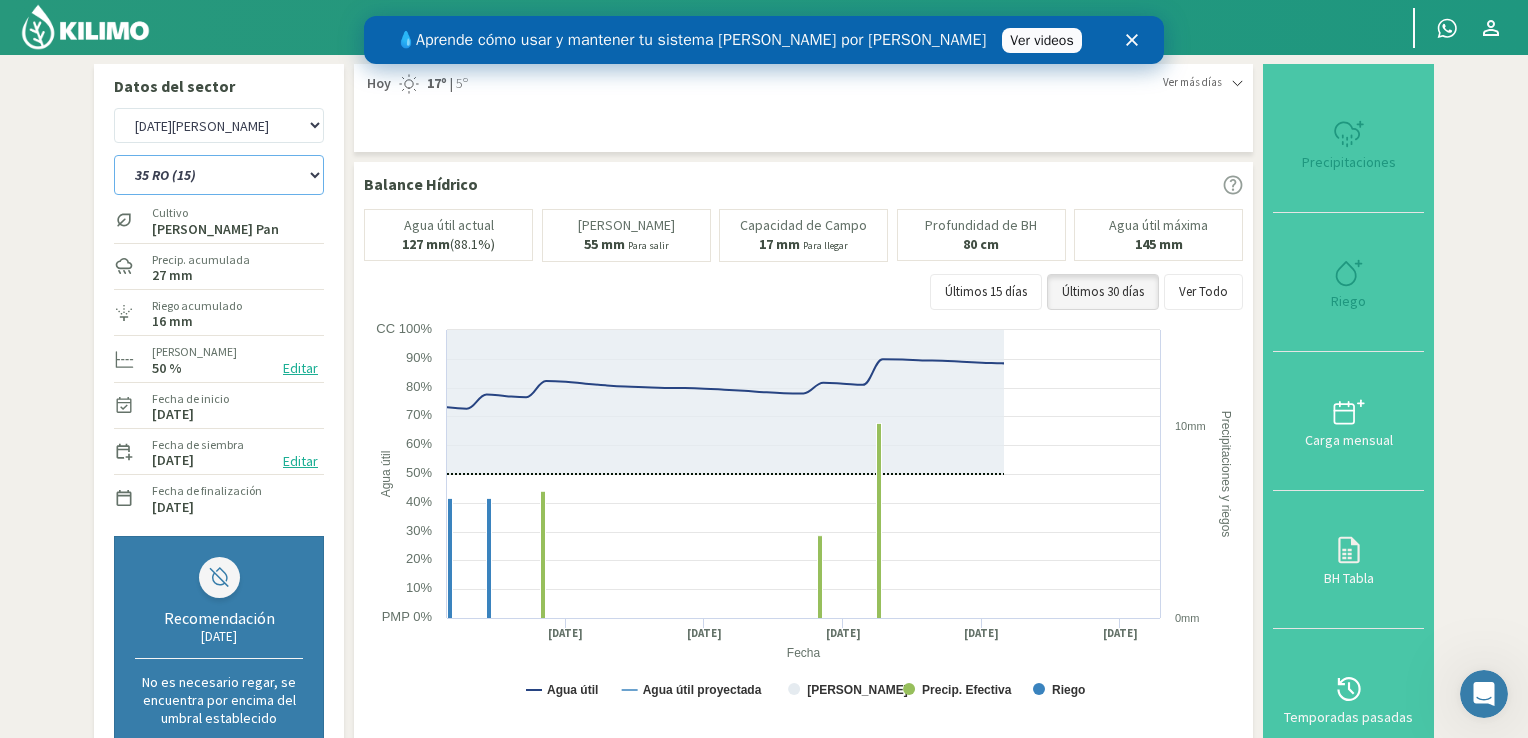 click on "12 RS (25)   17 R (1)   19 RO (6)   1RLPS   1RSR (29)   20 RN (7)   21 RN (8)   22 RO (11)   23 RS (23)   26 RS   27R (18)   2 R (5)   2RLP   32 R   32 RS (24)   35 RO (15)   39R (2)   41 R (3)   42 R (3)   46 RS (16)   48 R (22)   4 RS (12)   50 RN (20)   5RN (9)   6RN (10)   7 RN (13)" 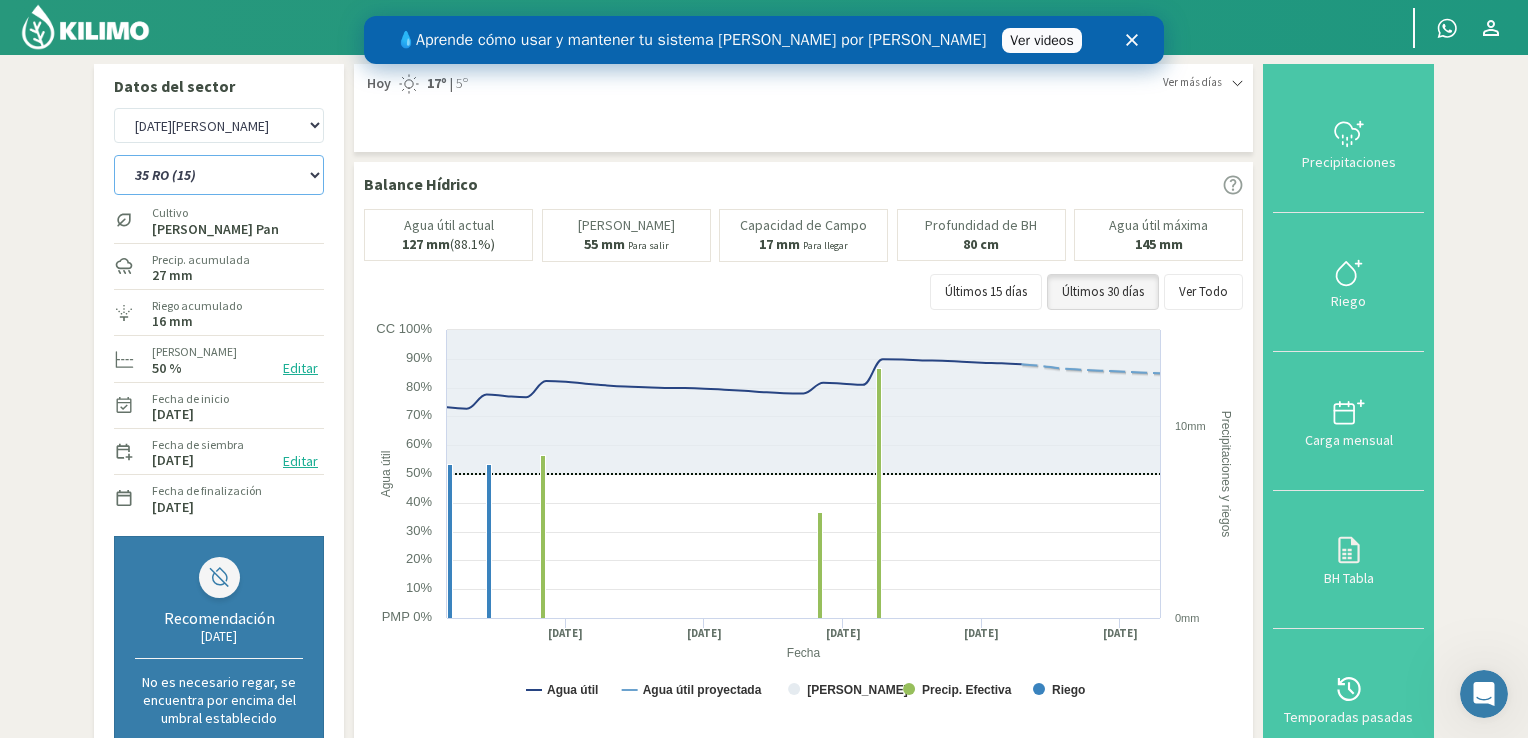 select on "100: Object" 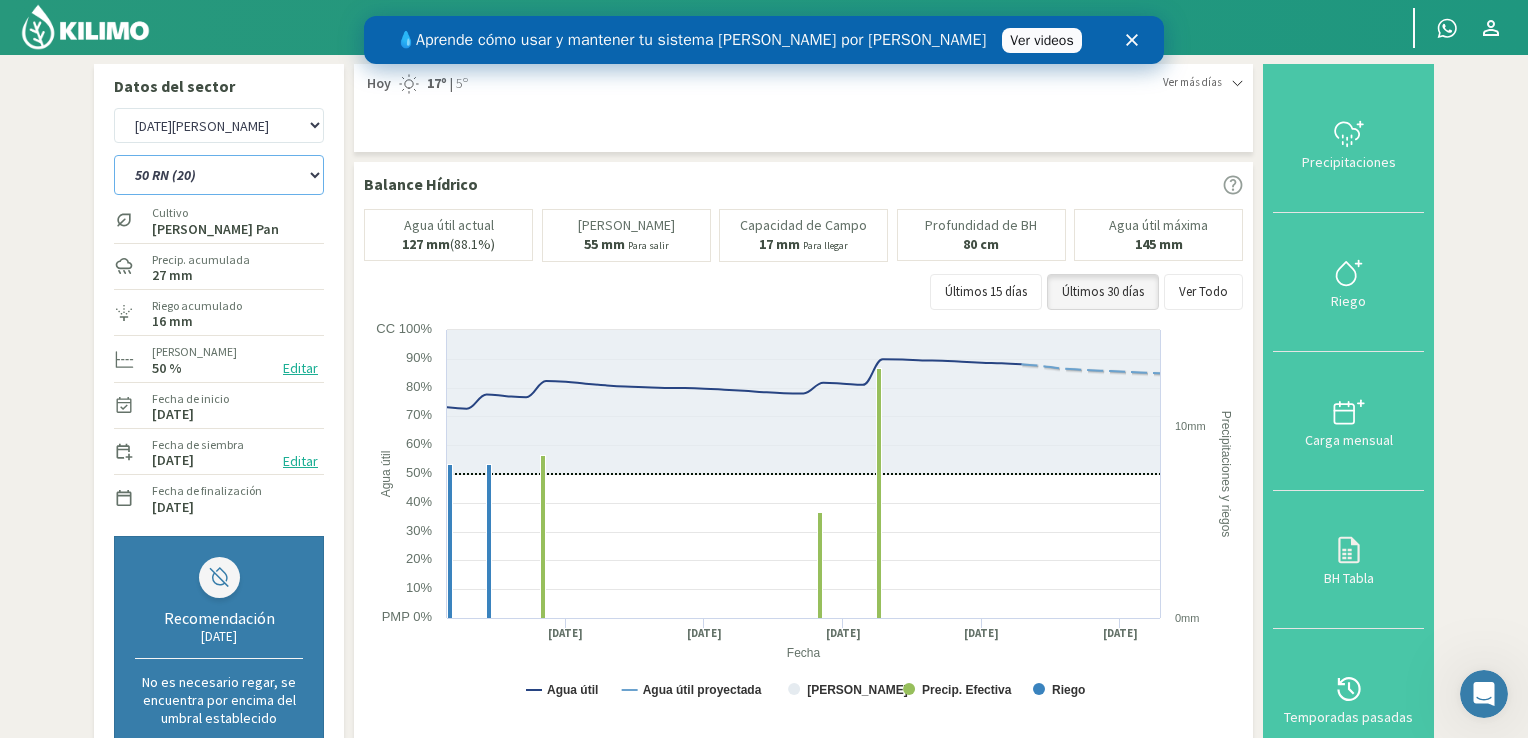 click on "12 RS (25)   17 R (1)   19 RO (6)   1RLPS   1RSR (29)   20 RN (7)   21 RN (8)   22 RO (11)   23 RS (23)   26 RS   27R (18)   2 R (5)   2RLP   32 R   32 RS (24)   35 RO (15)   39R (2)   41 R (3)   42 R (3)   46 RS (16)   48 R (22)   4 RS (12)   50 RN (20)   5RN (9)   6RN (10)   7 RN (13)" 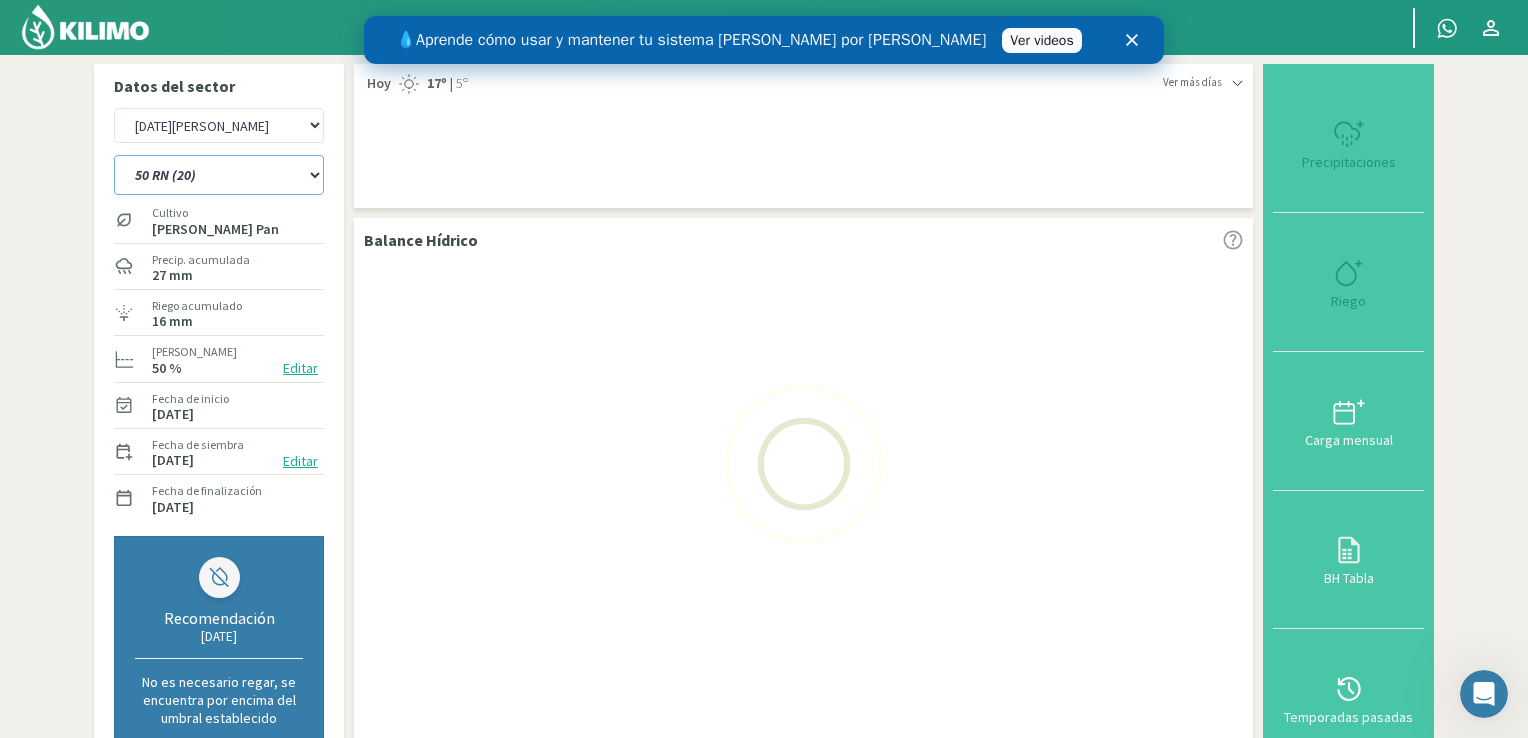 select on "9: Object" 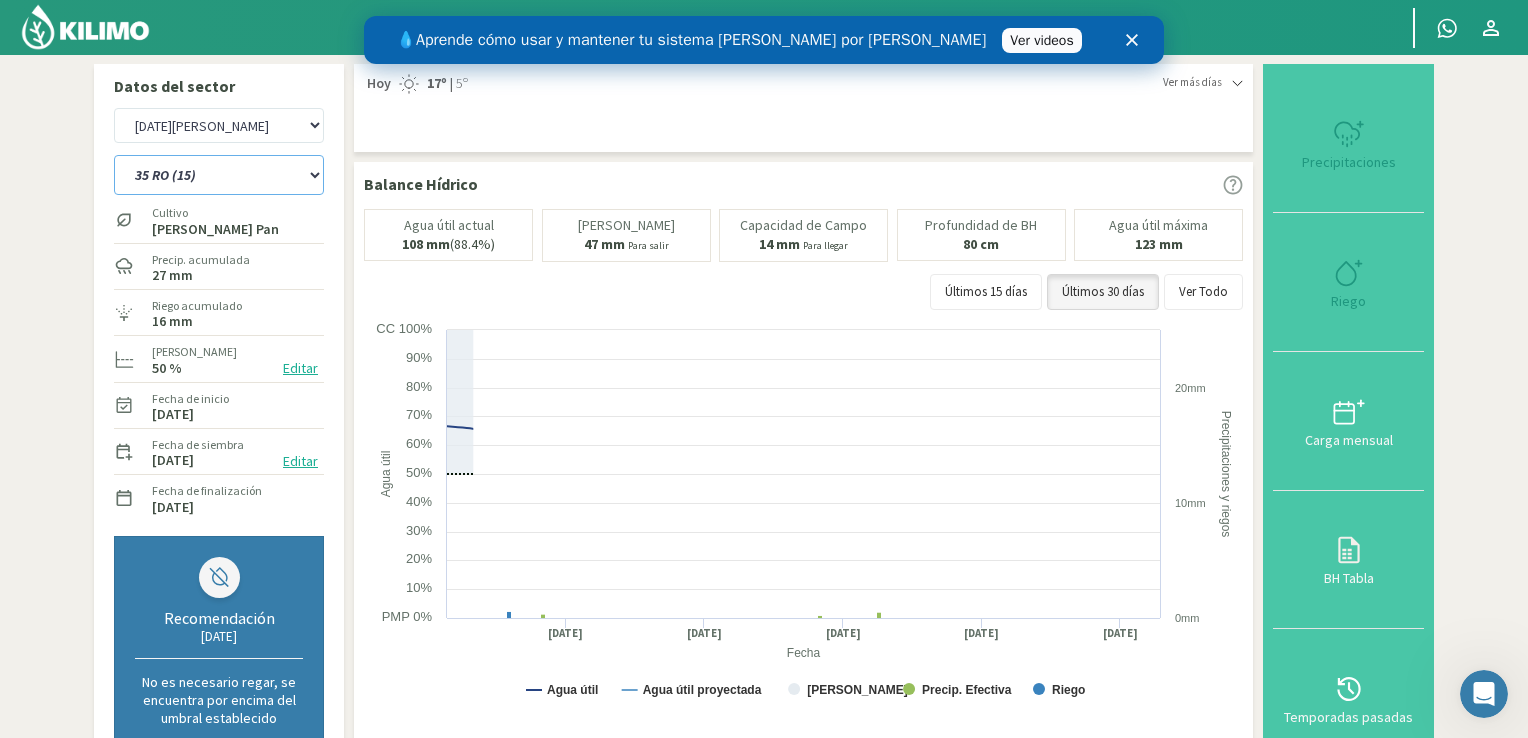 select on "126: Object" 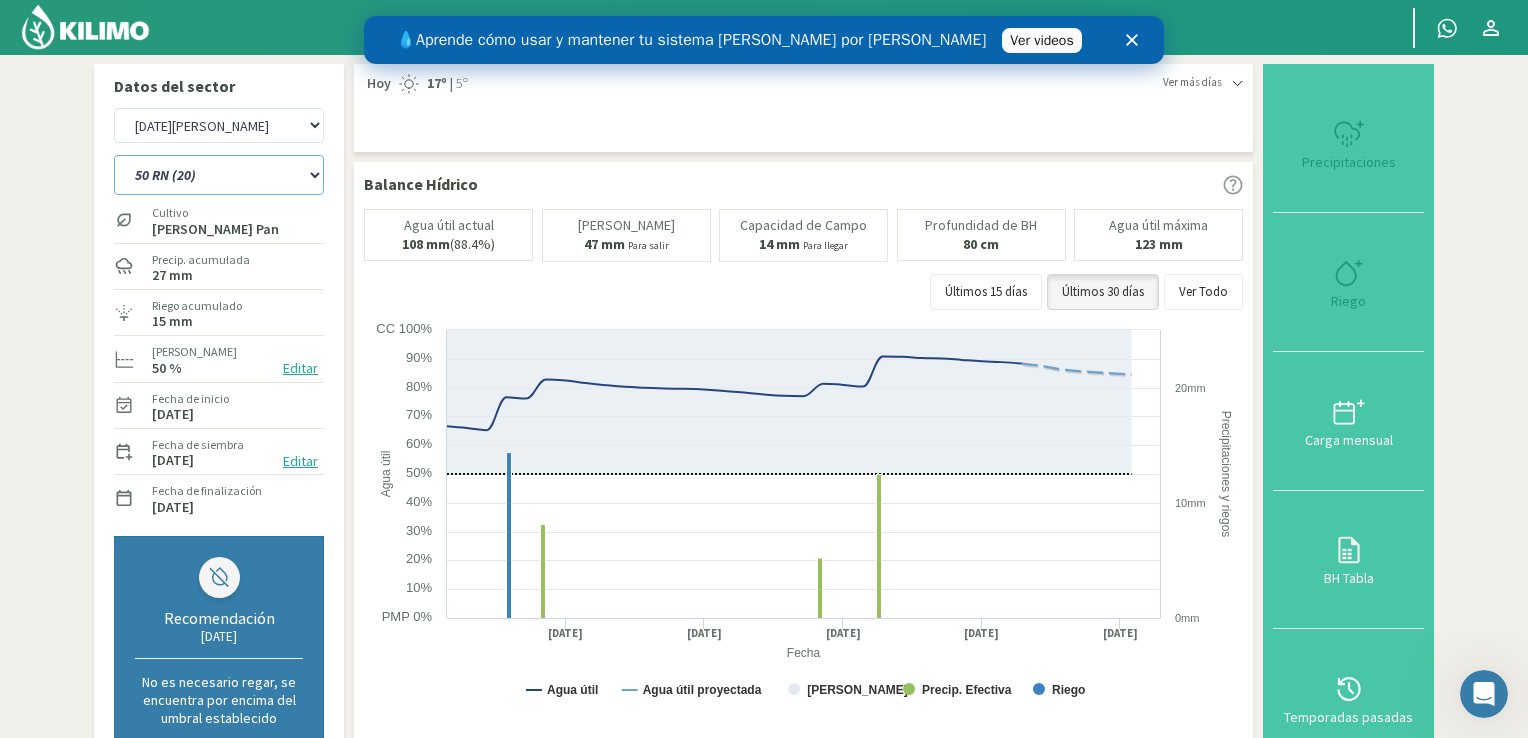 type on "15" 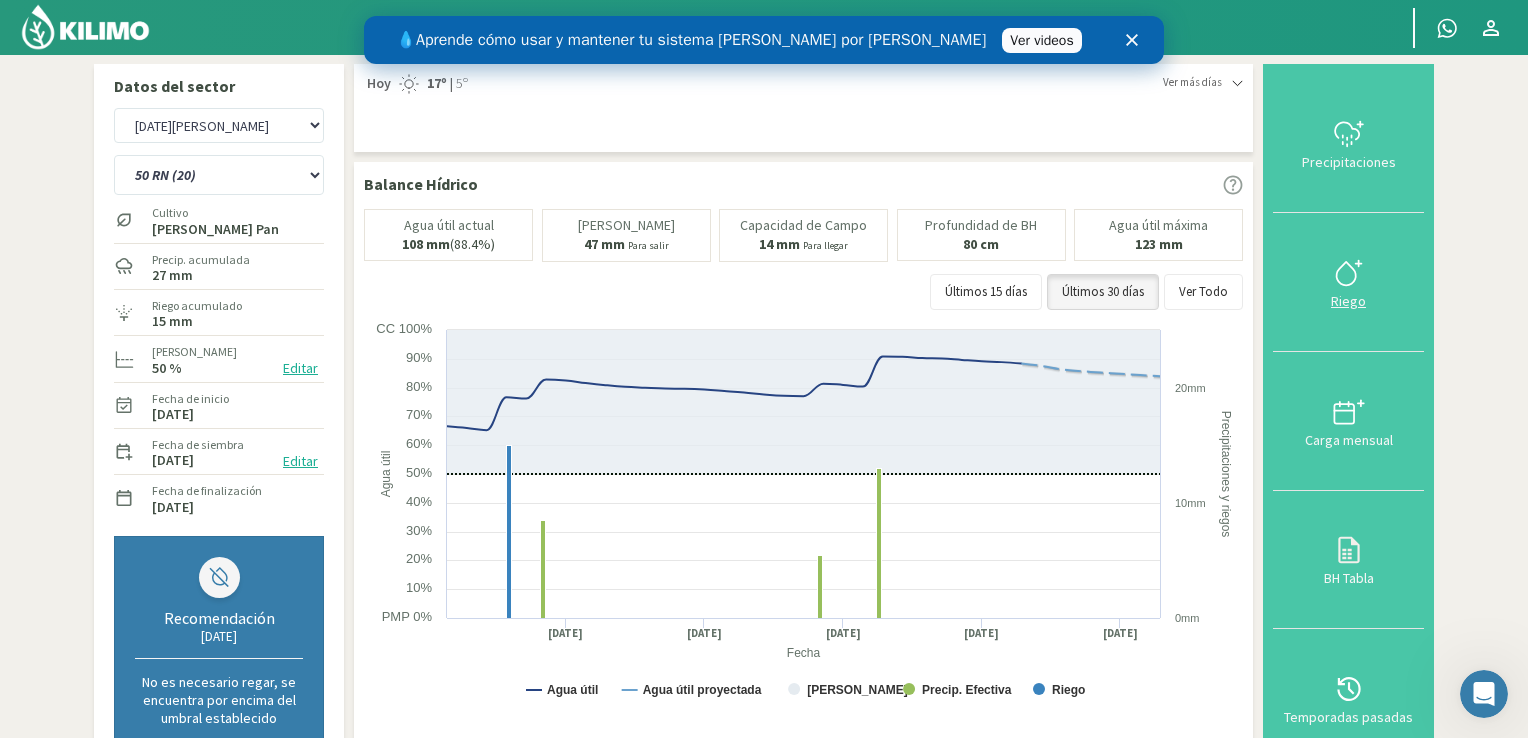 click 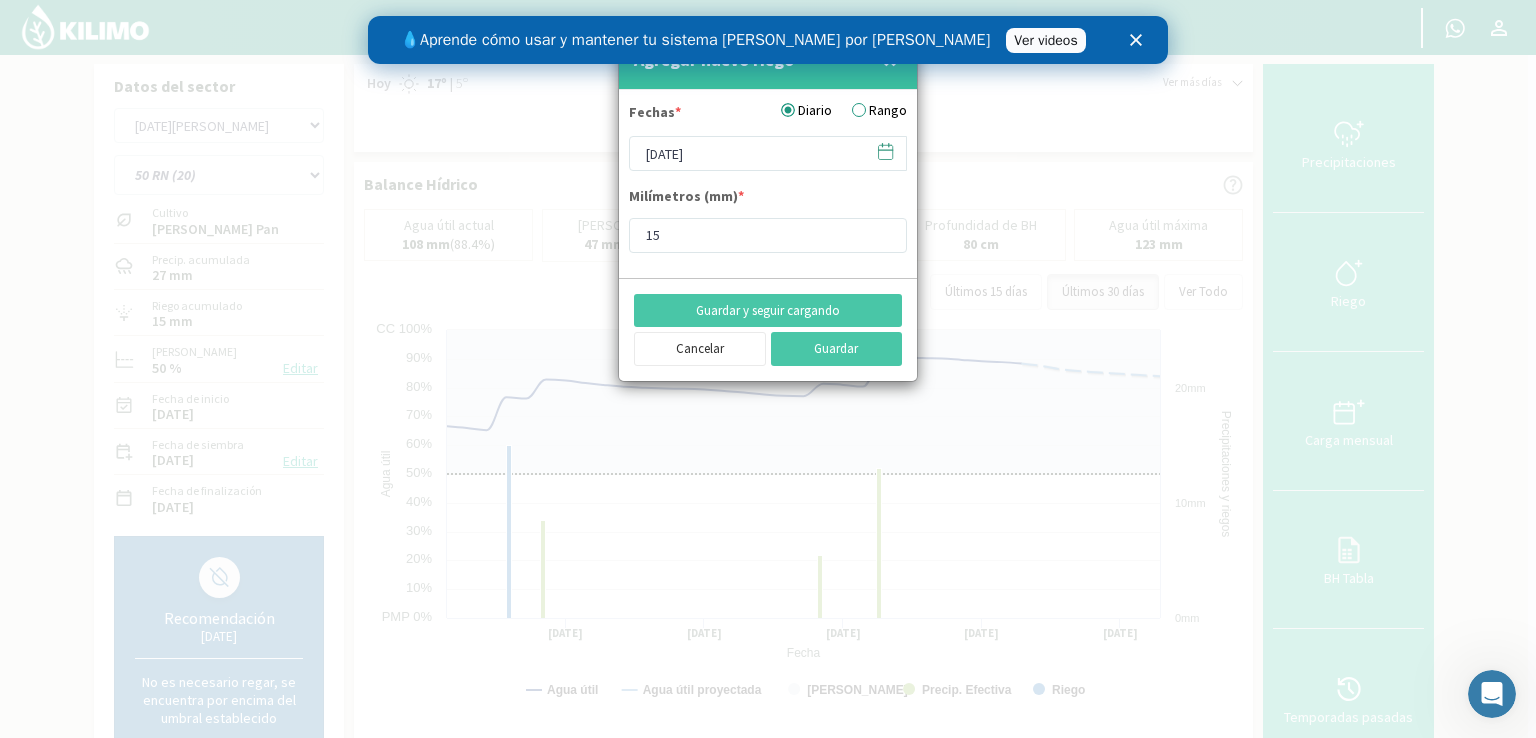 click 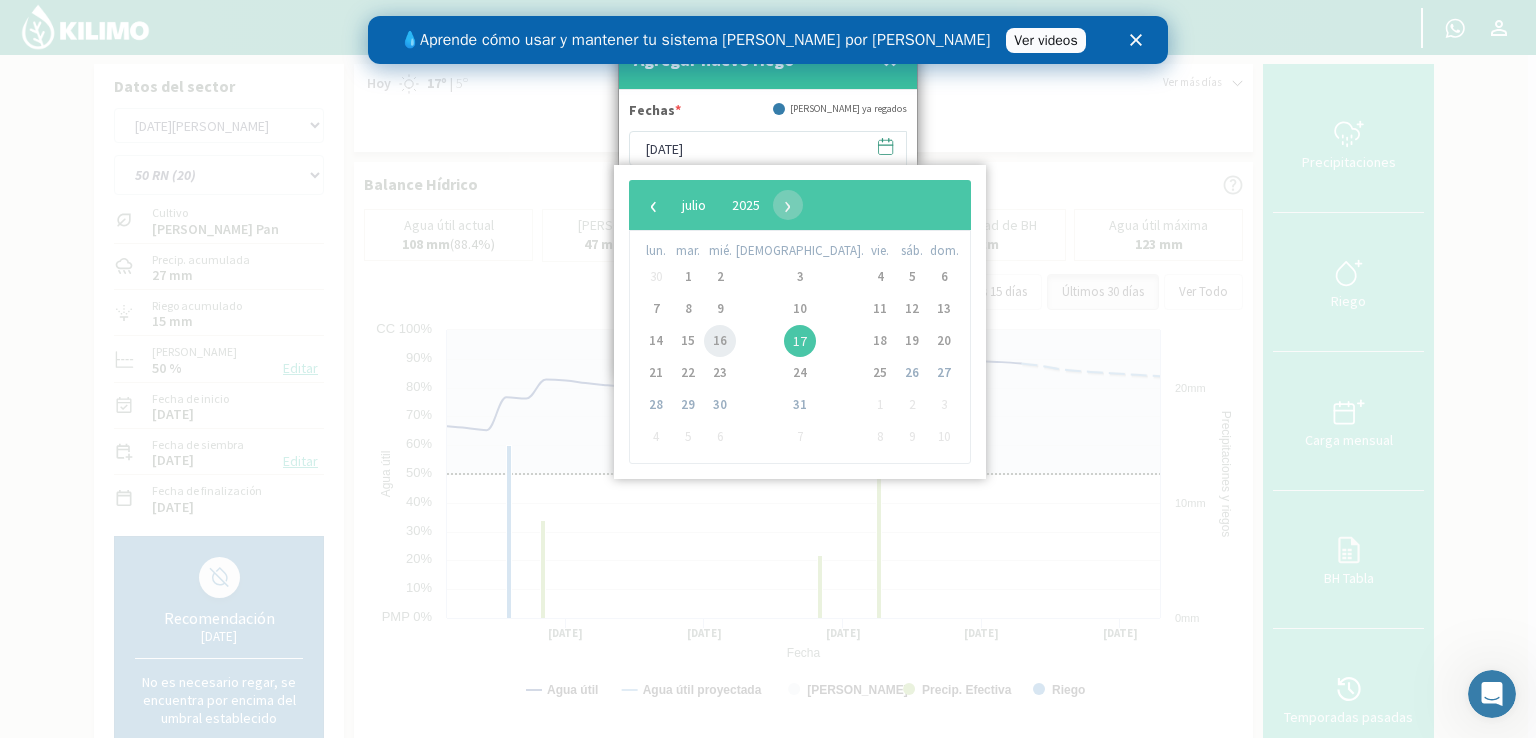 click on "16" 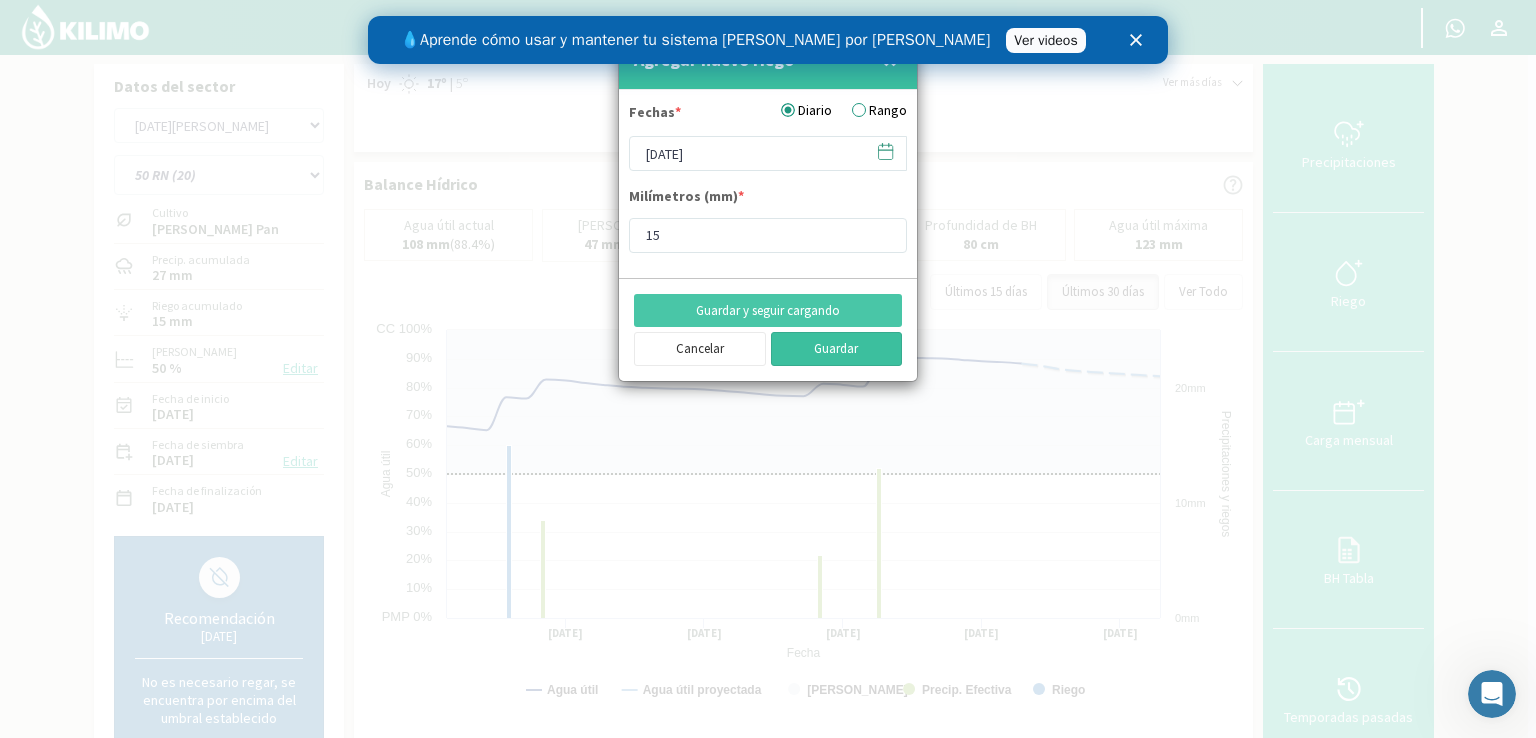 click on "Guardar" at bounding box center [837, 349] 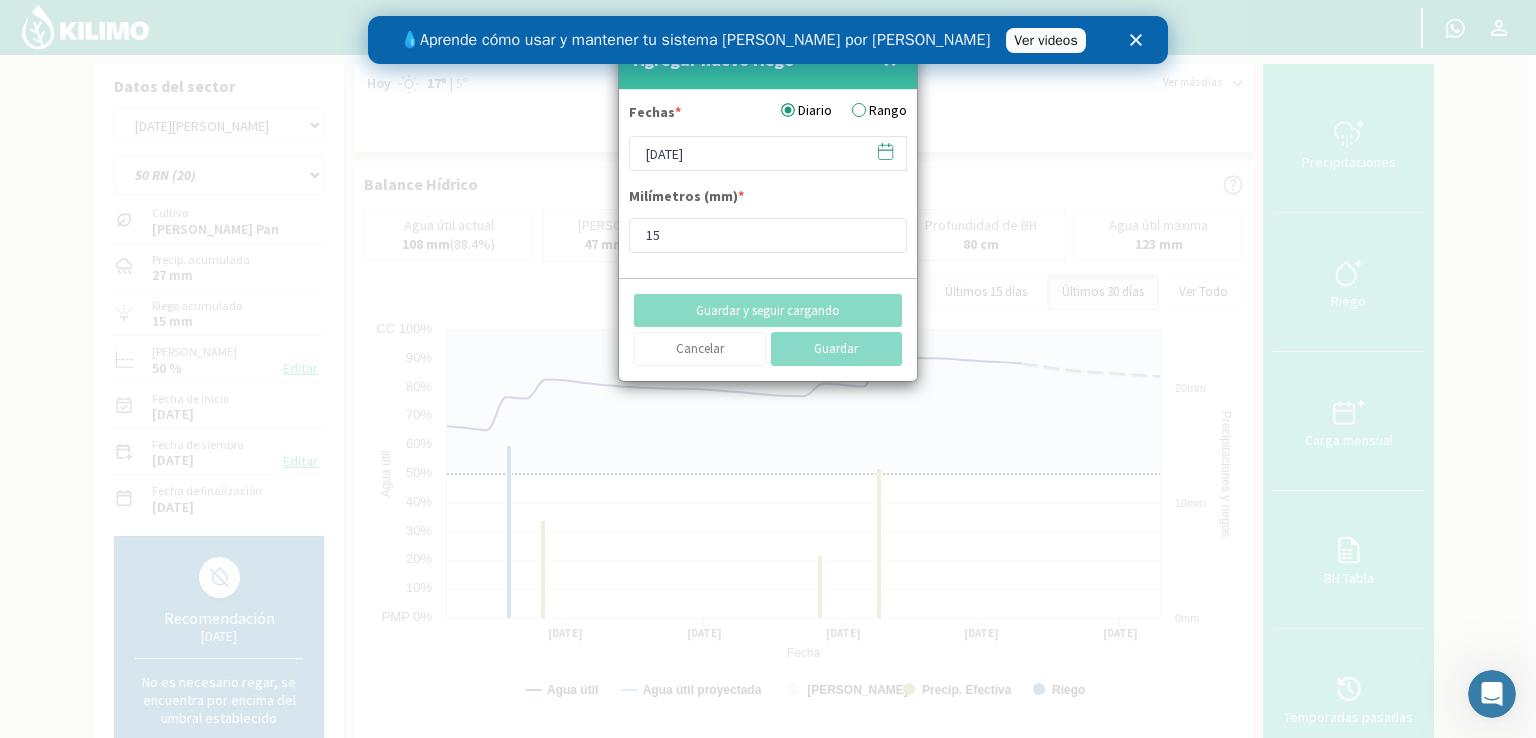 type on "[DATE]" 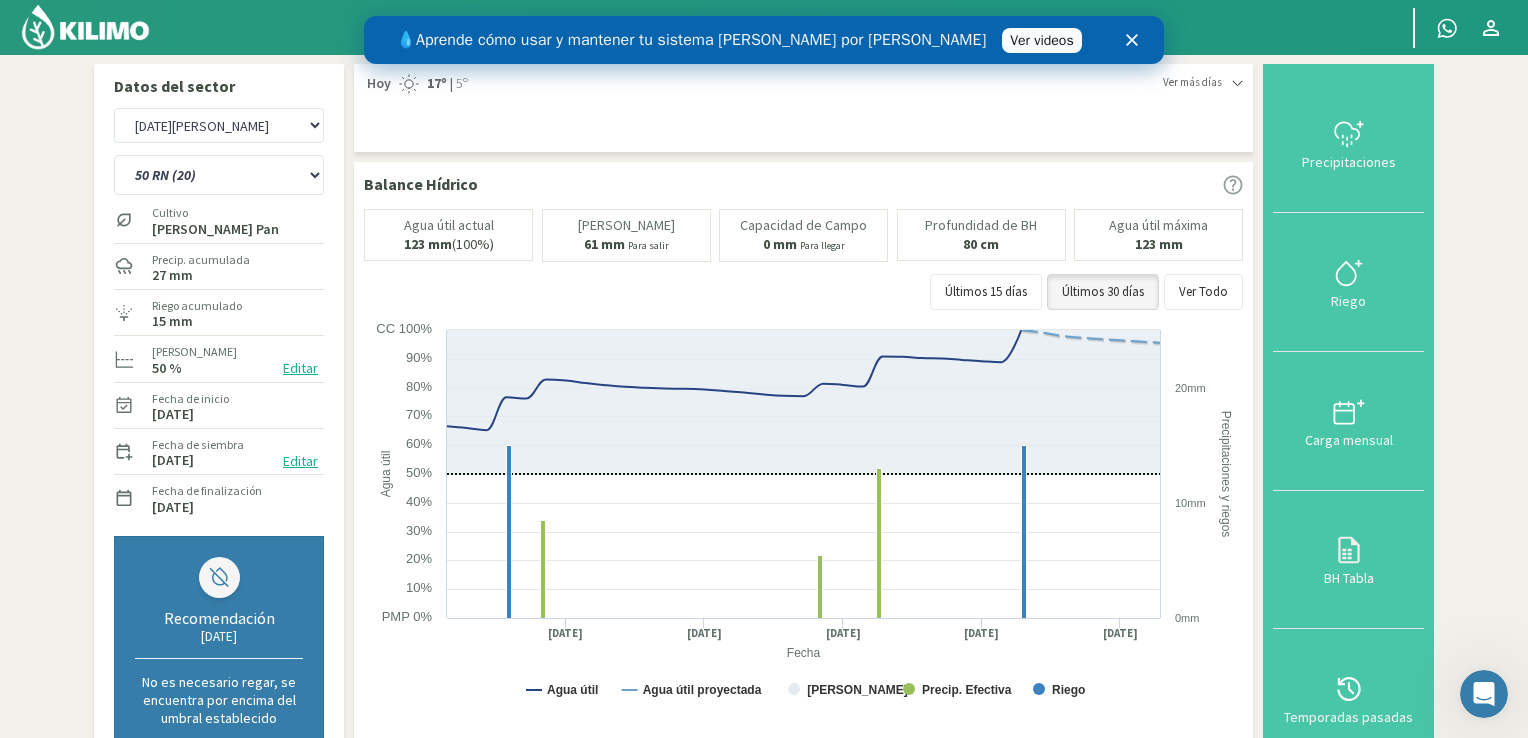 click on "Ver videos" at bounding box center (1041, 40) 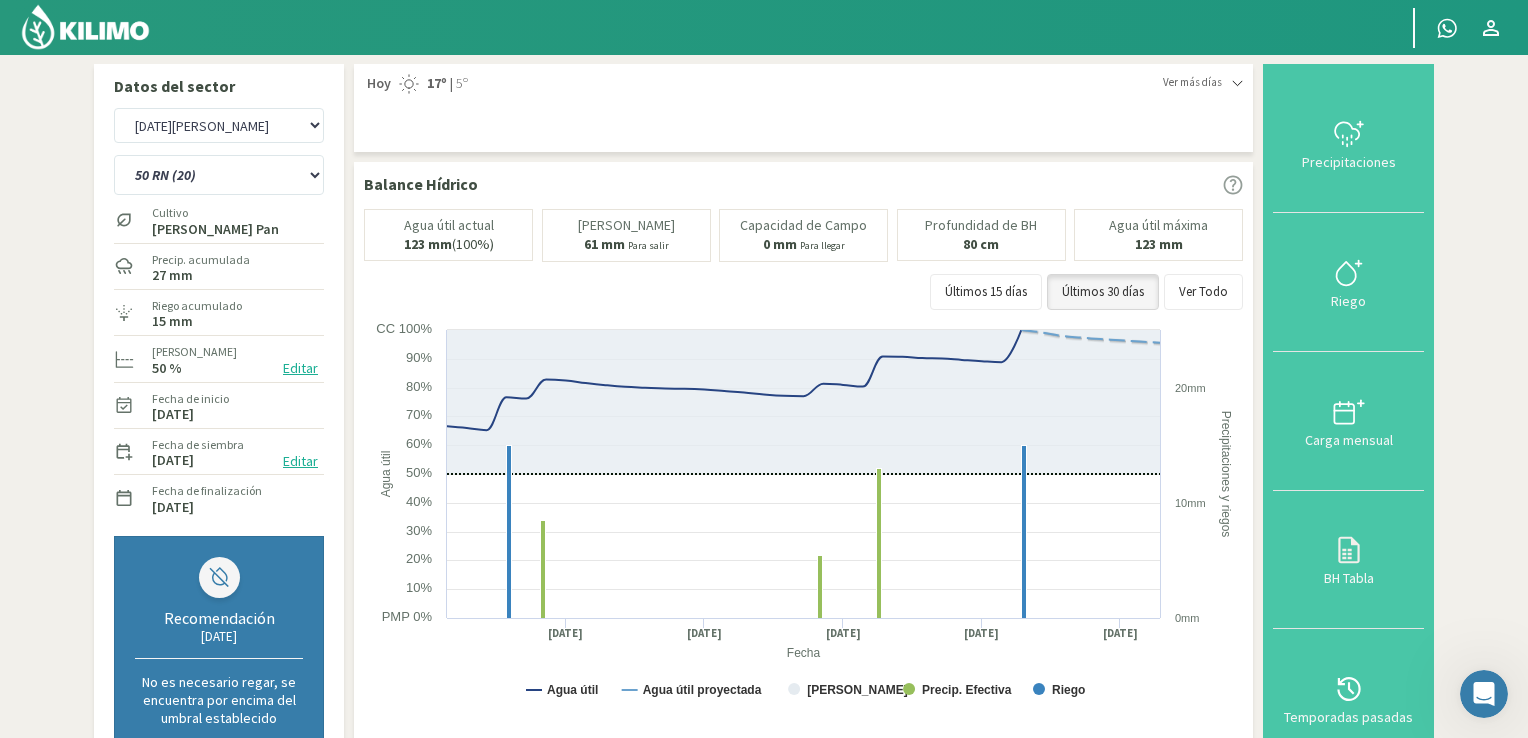 click 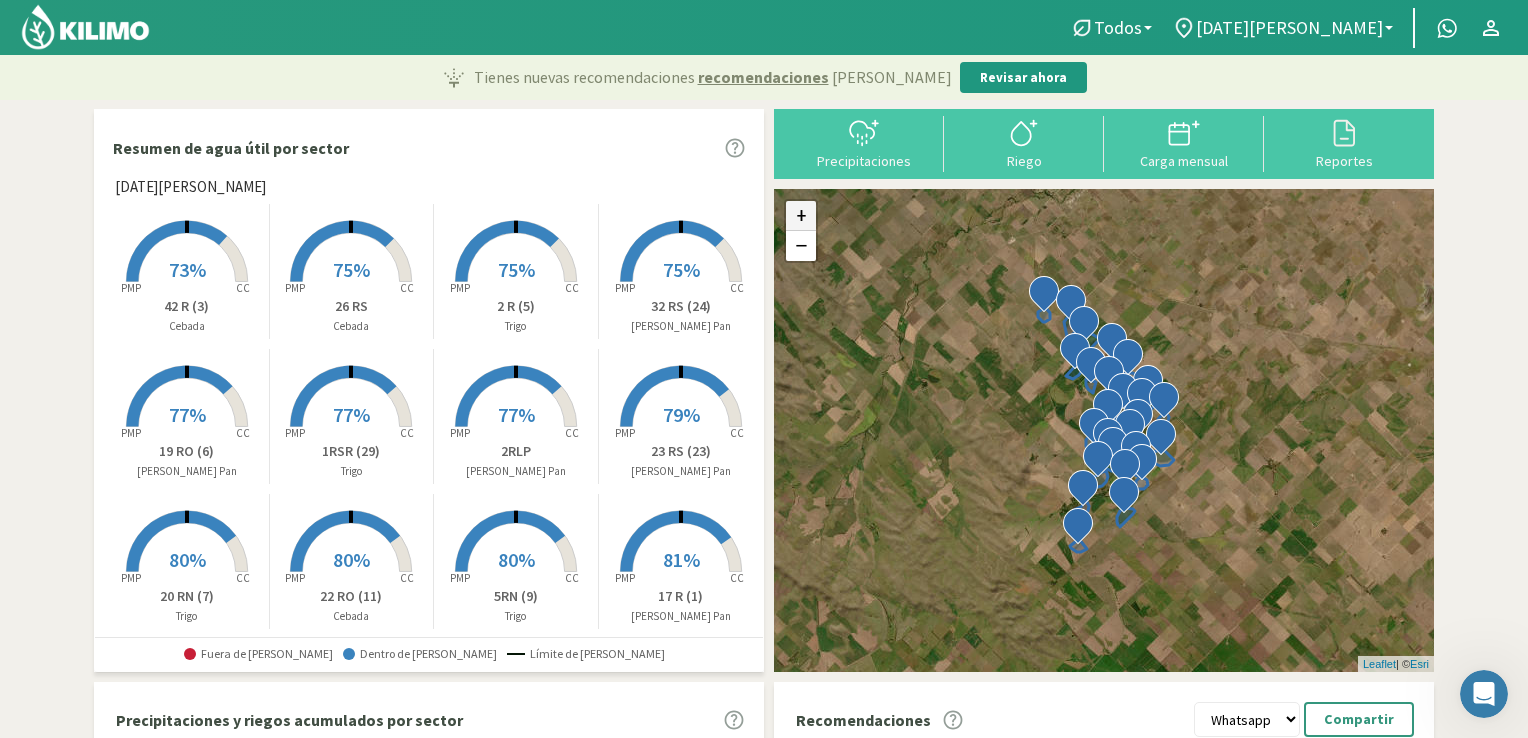 click on "+" 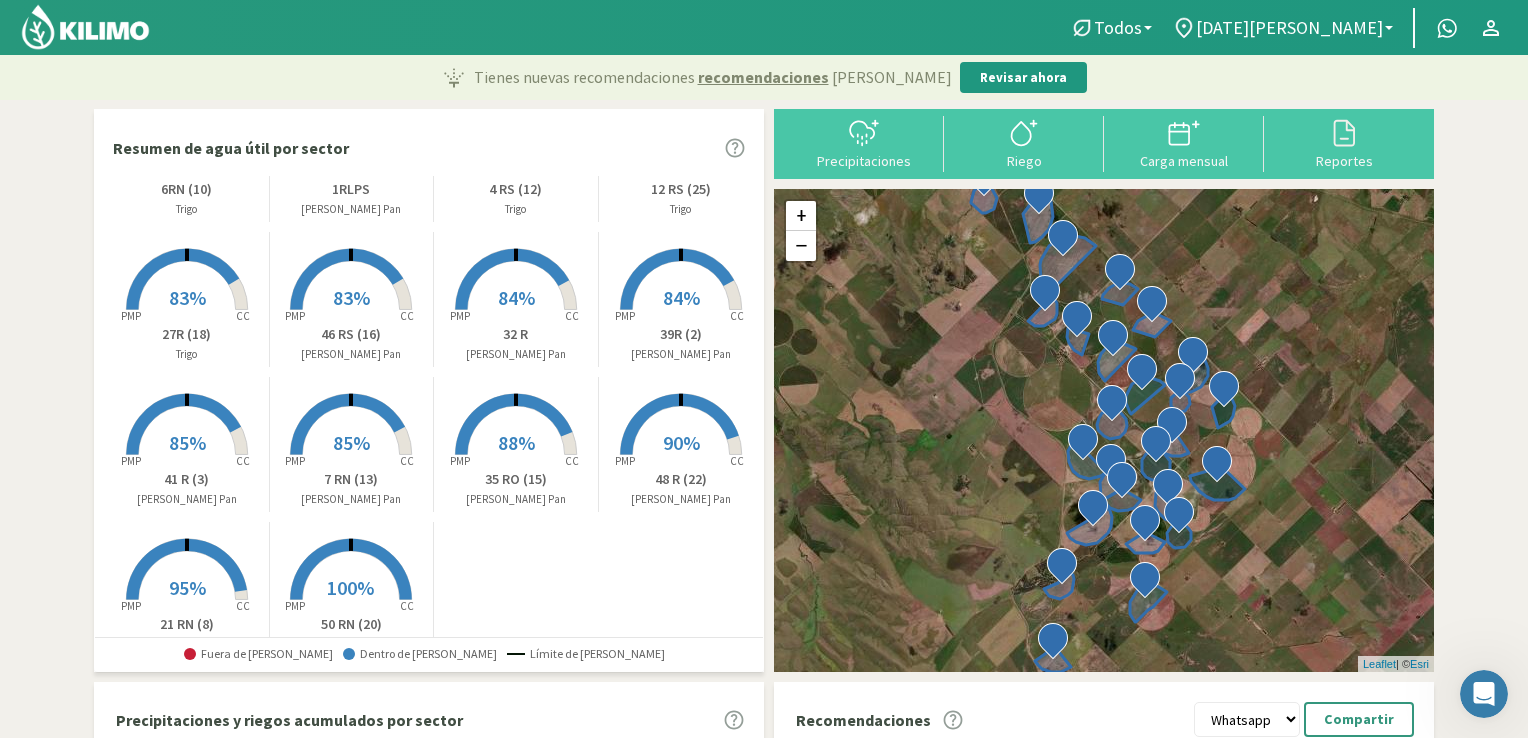 scroll, scrollTop: 597, scrollLeft: 0, axis: vertical 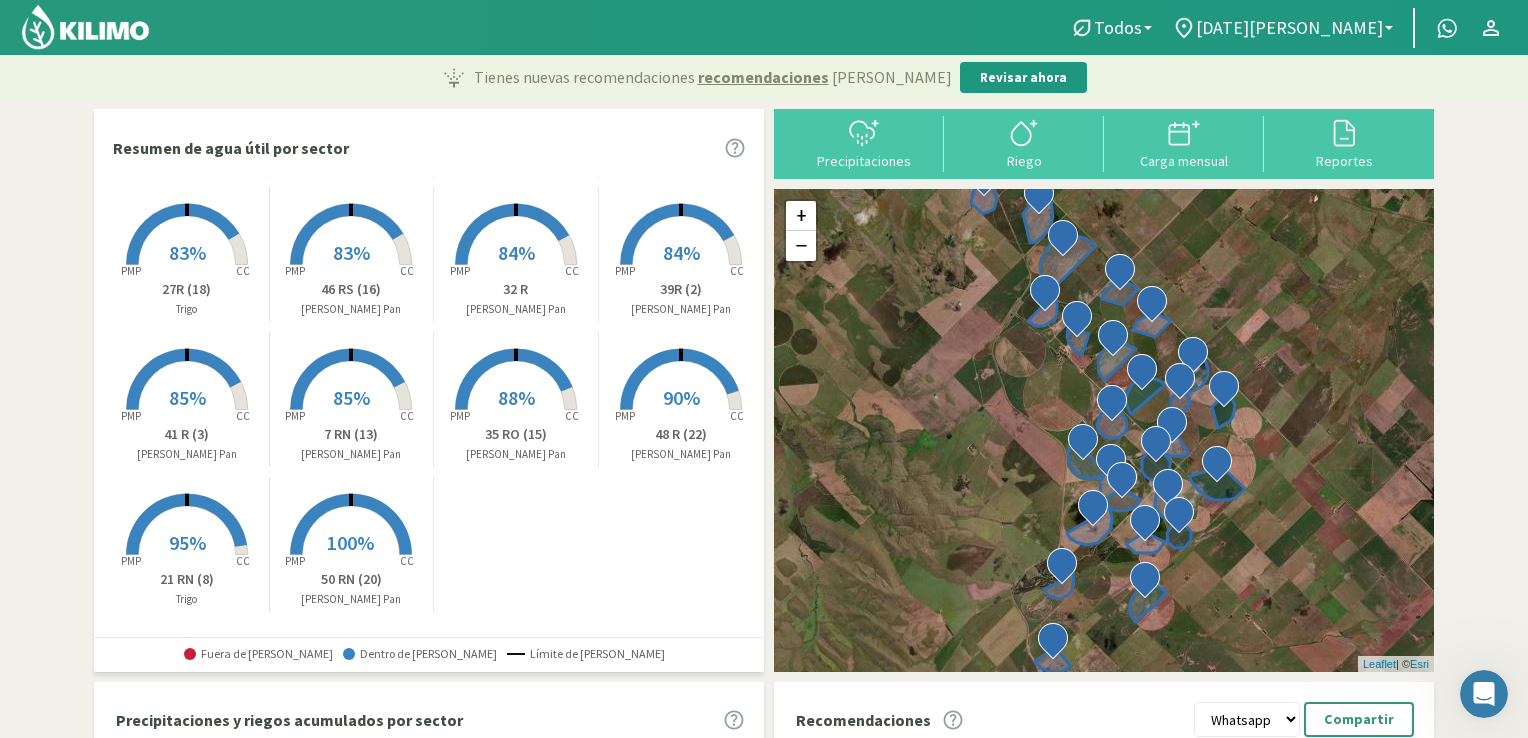 click on "[PERSON_NAME] Pan" 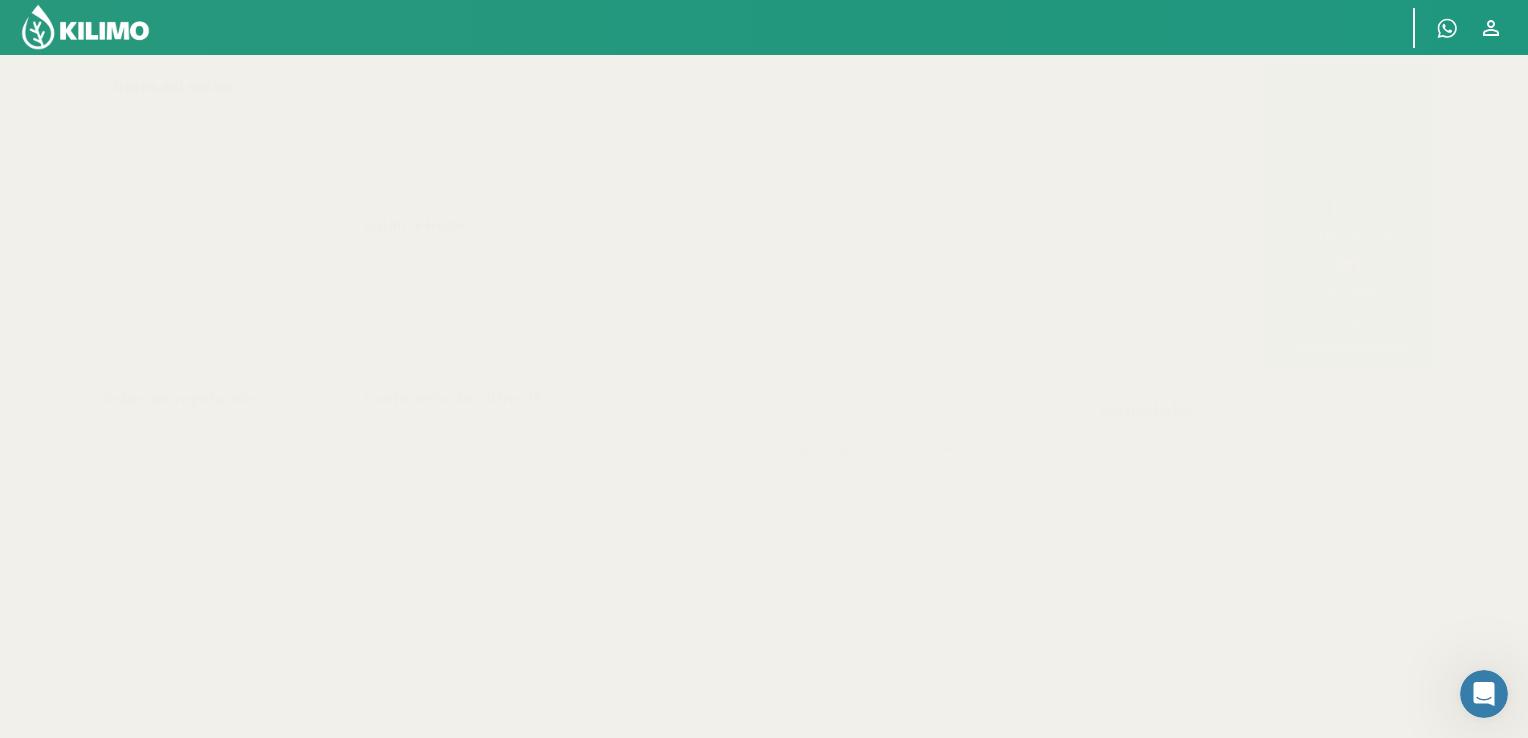select on "1: Object" 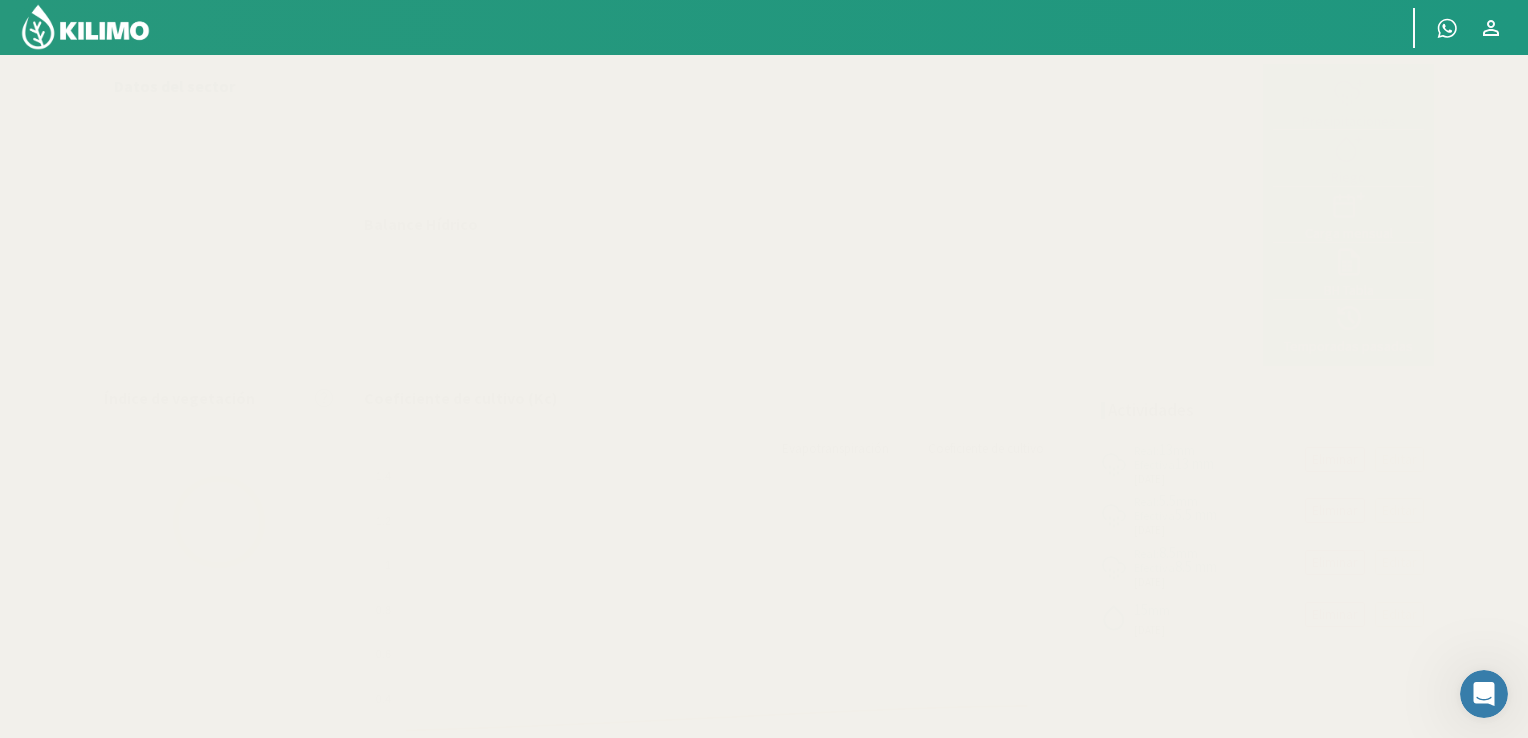 select on "13: Object" 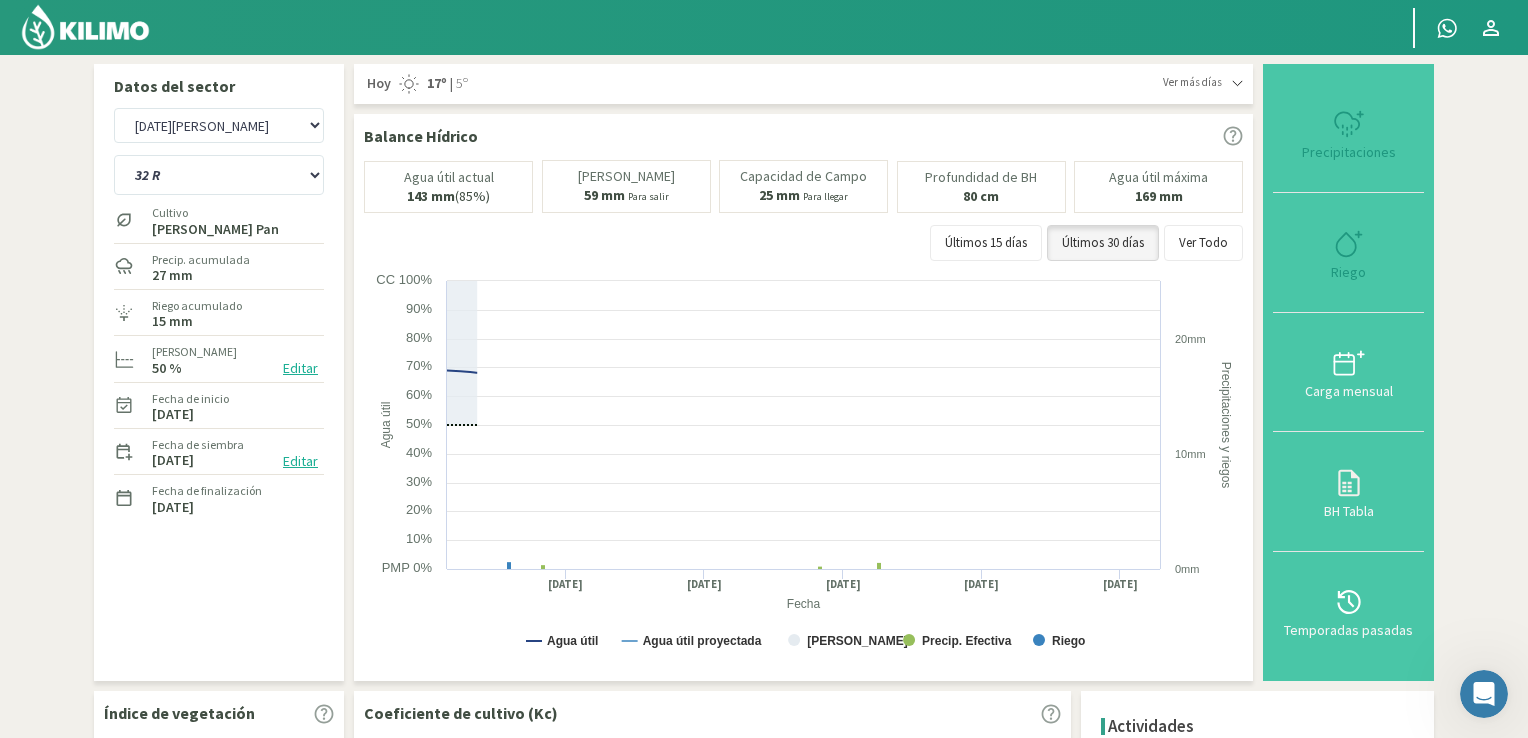 type on "15" 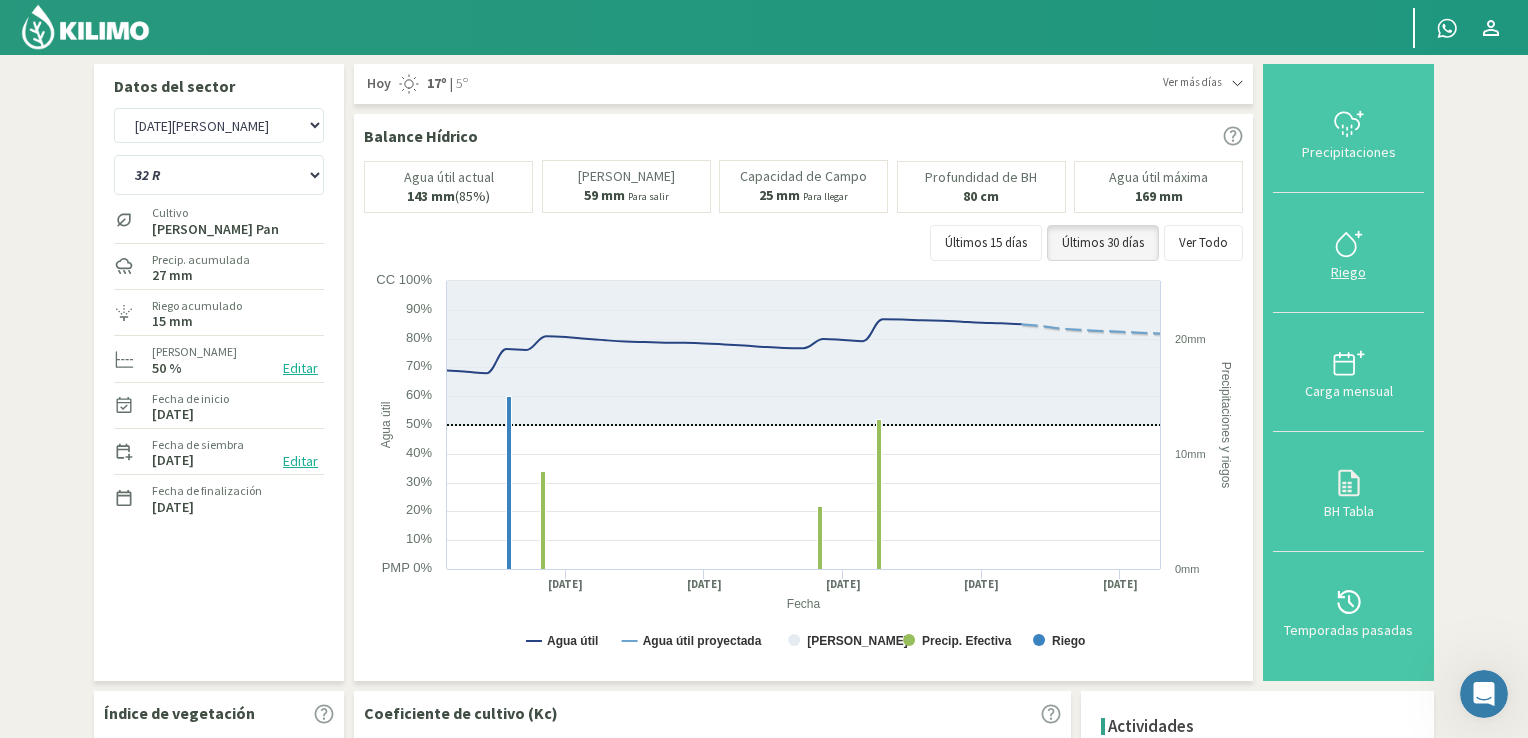 click 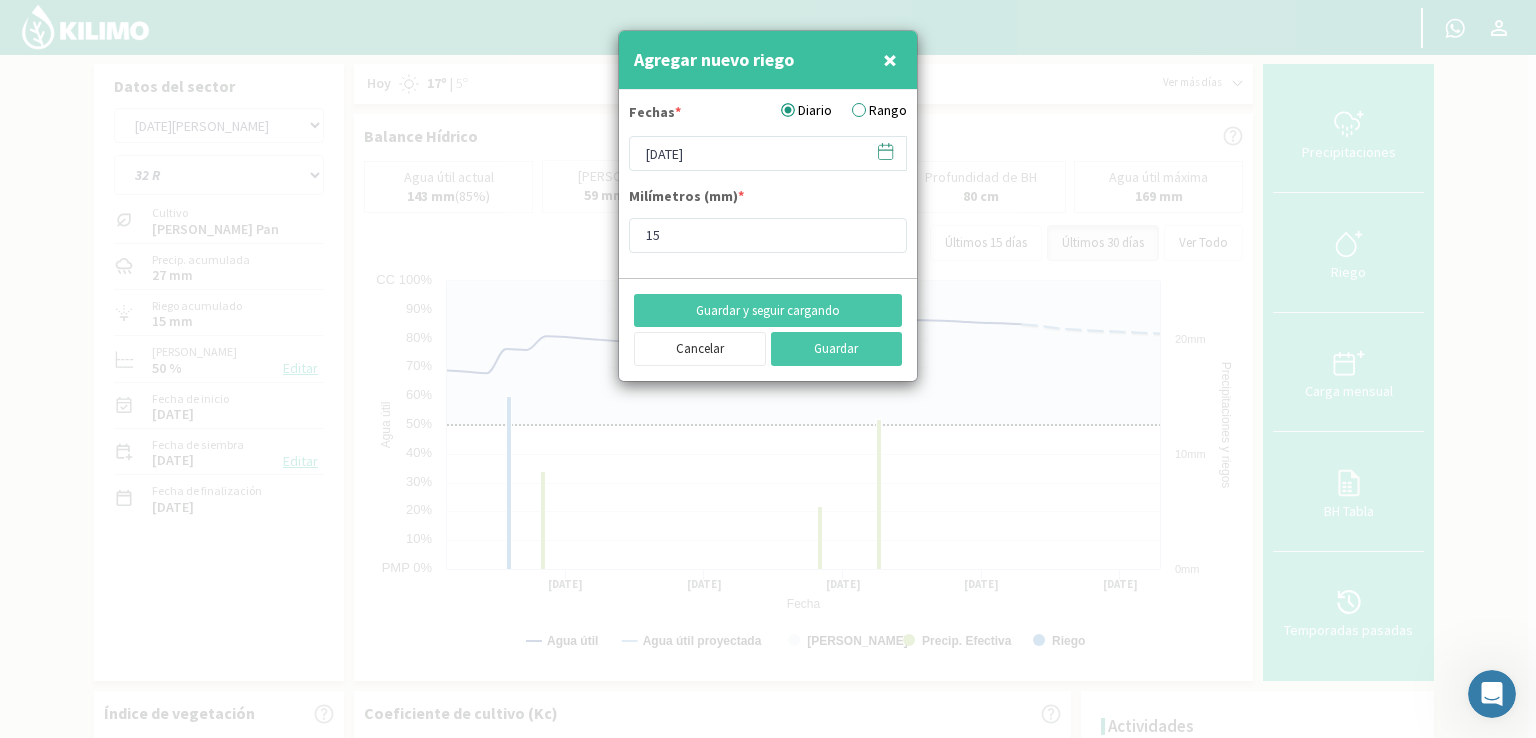 click 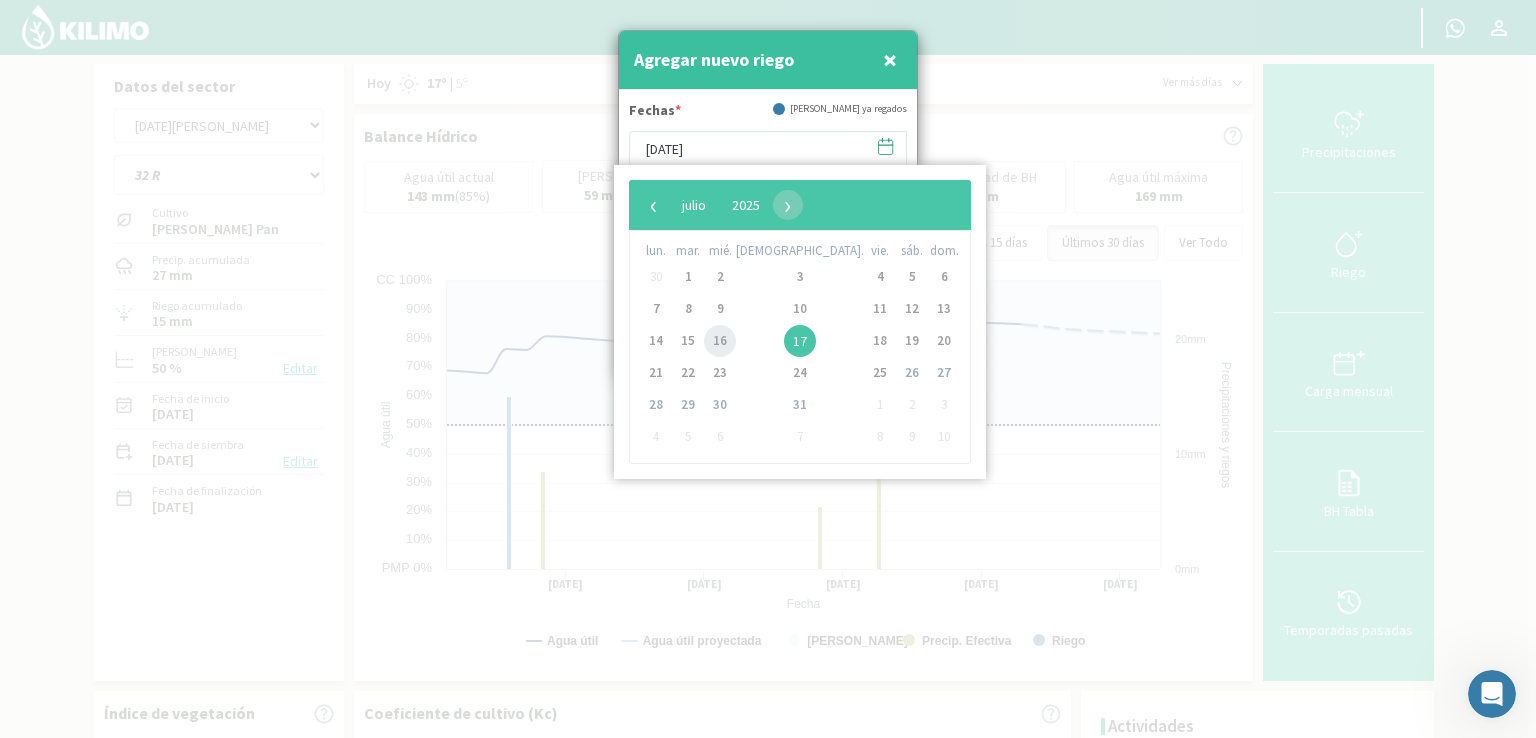 click on "16" 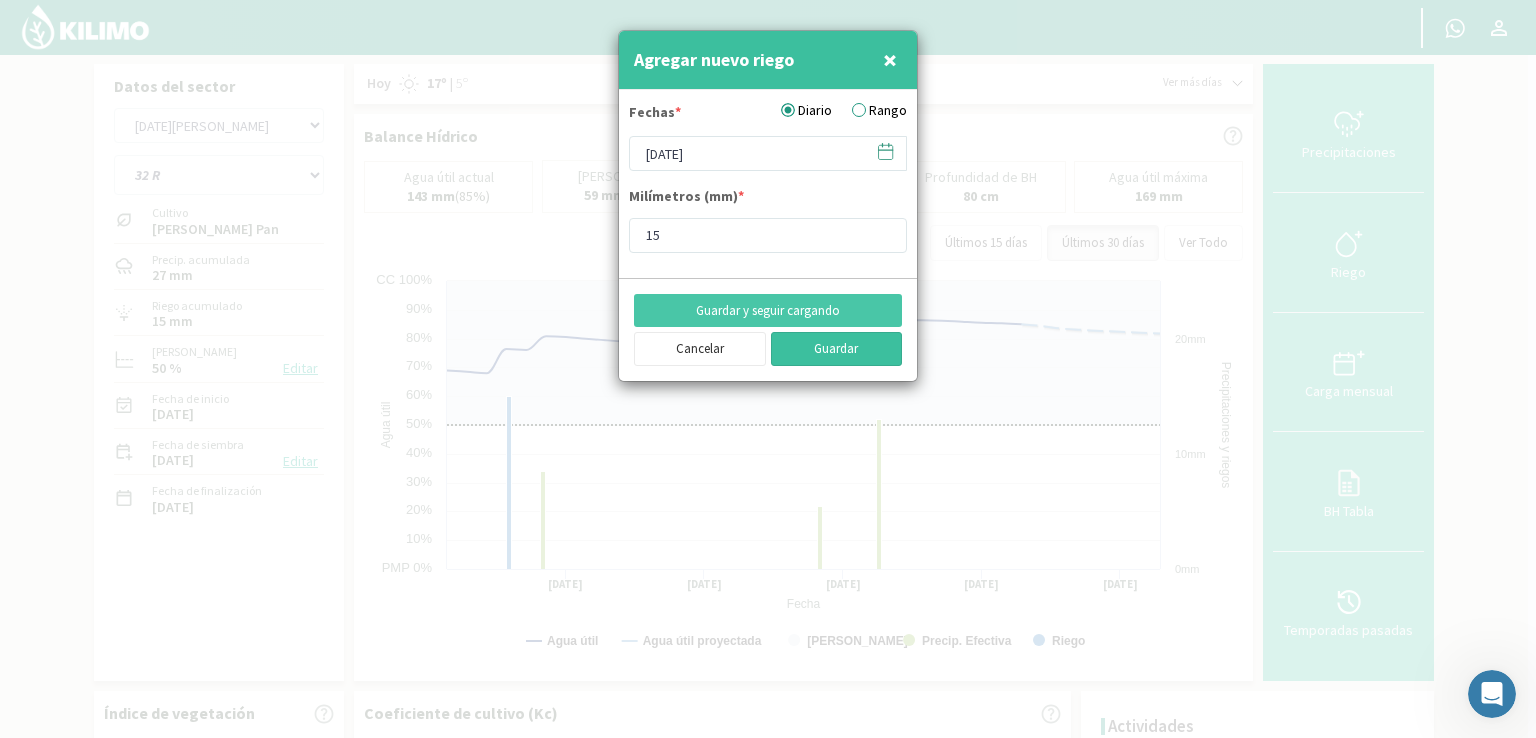 click on "Guardar" at bounding box center (837, 349) 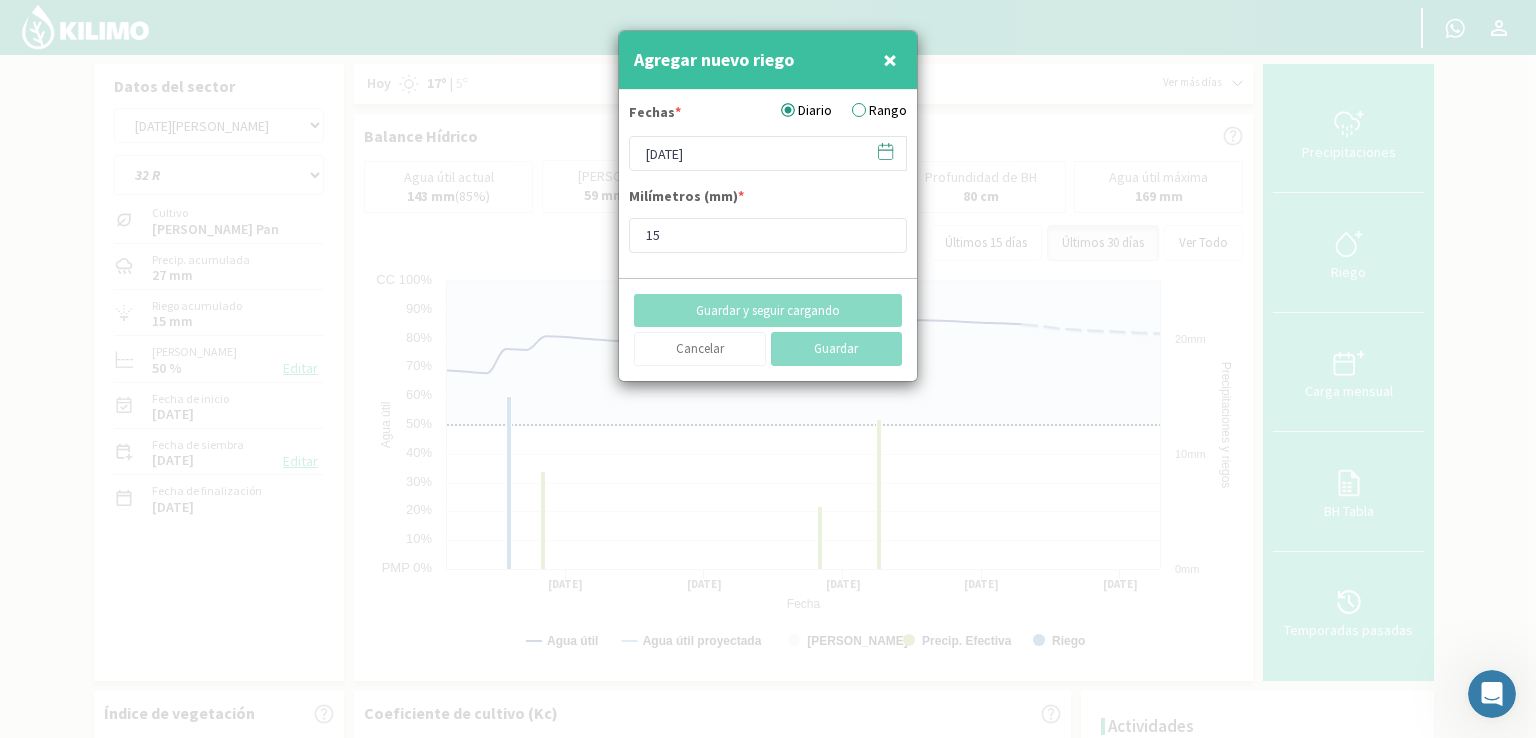 type on "[DATE]" 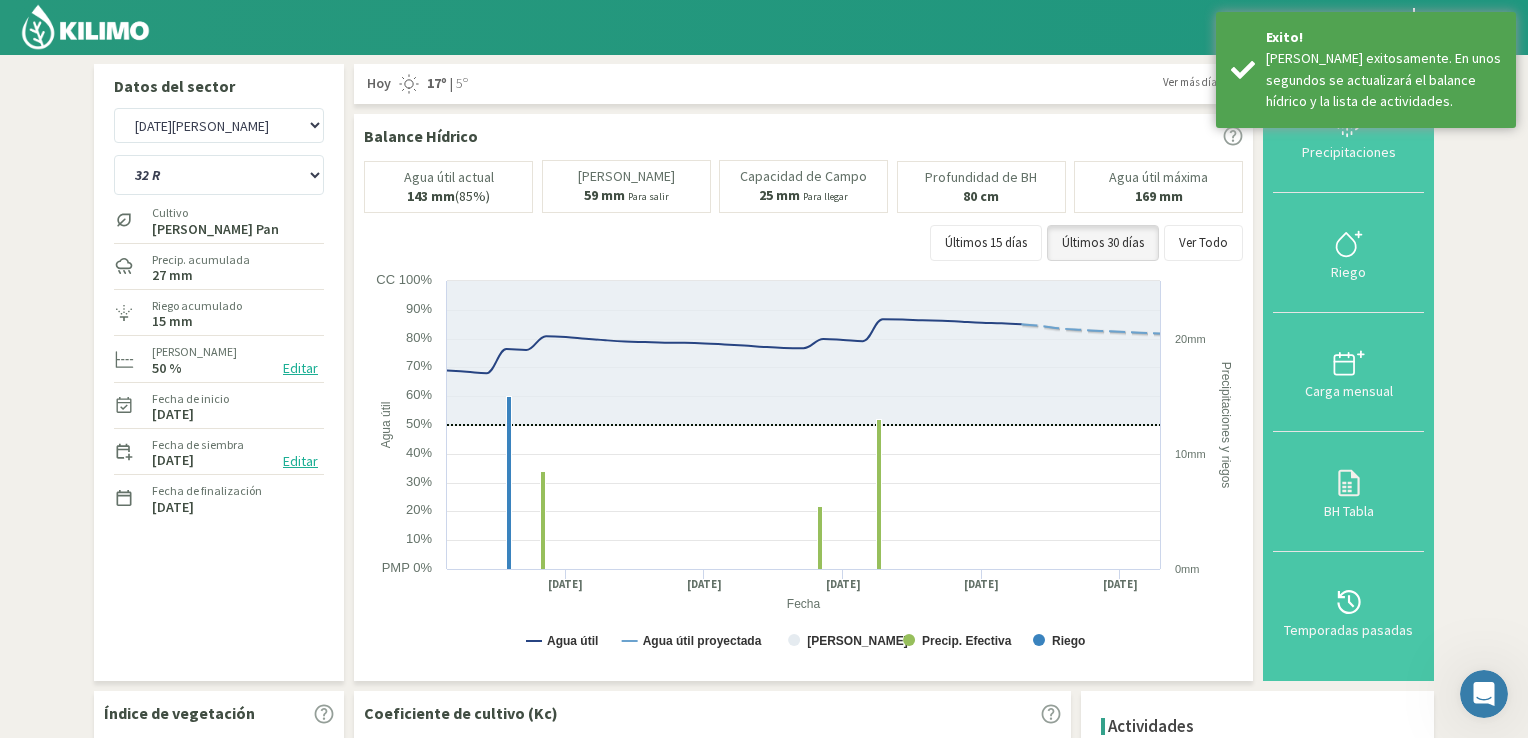 click 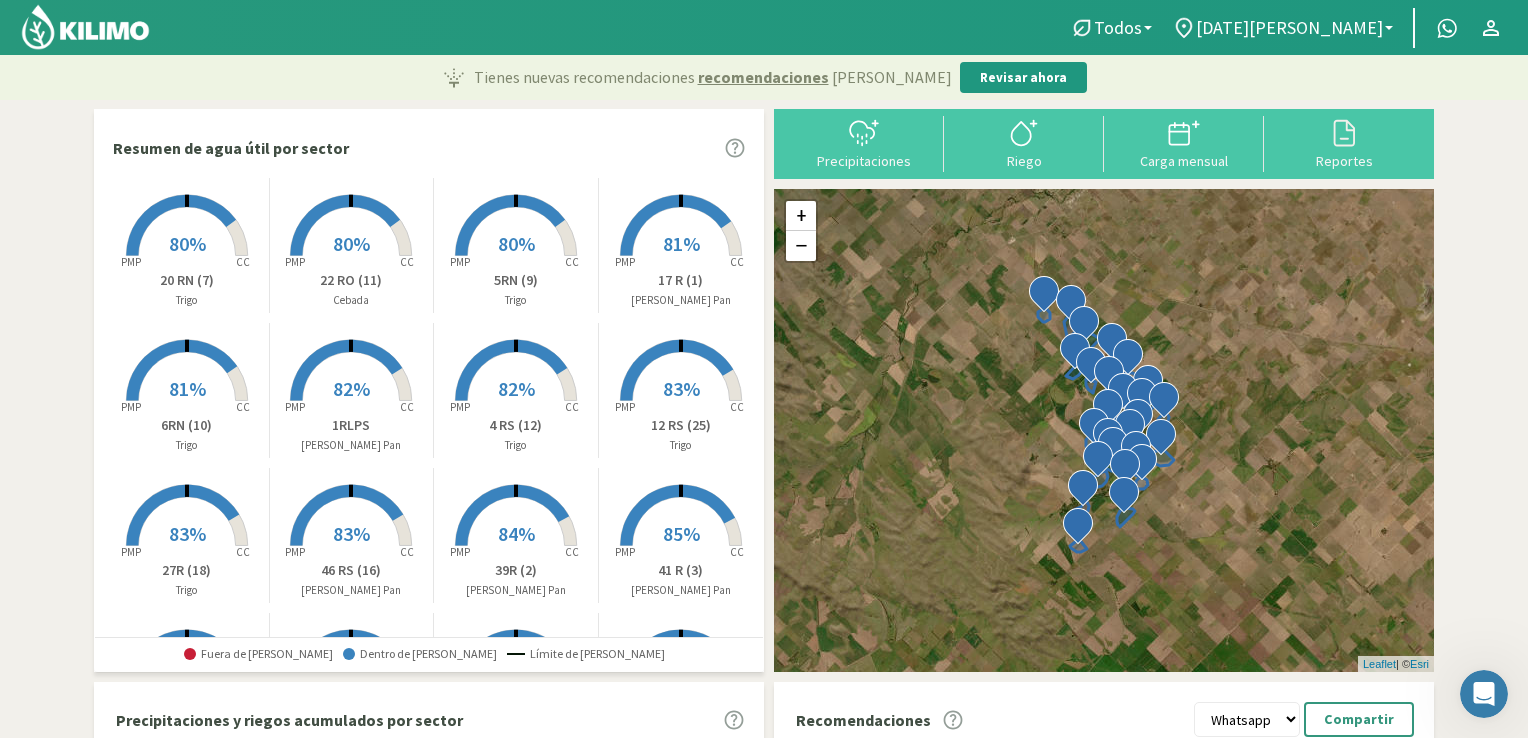 scroll, scrollTop: 325, scrollLeft: 0, axis: vertical 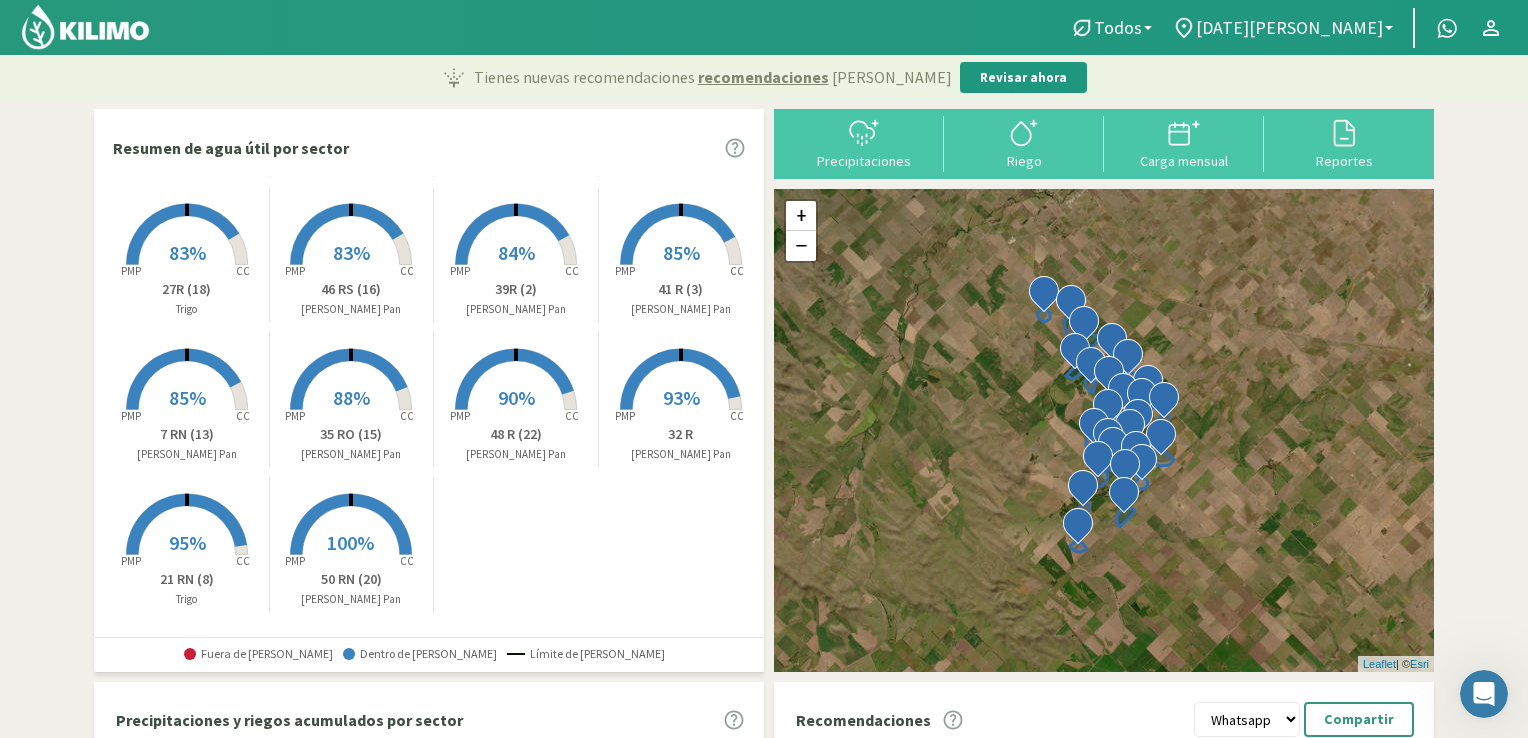 click 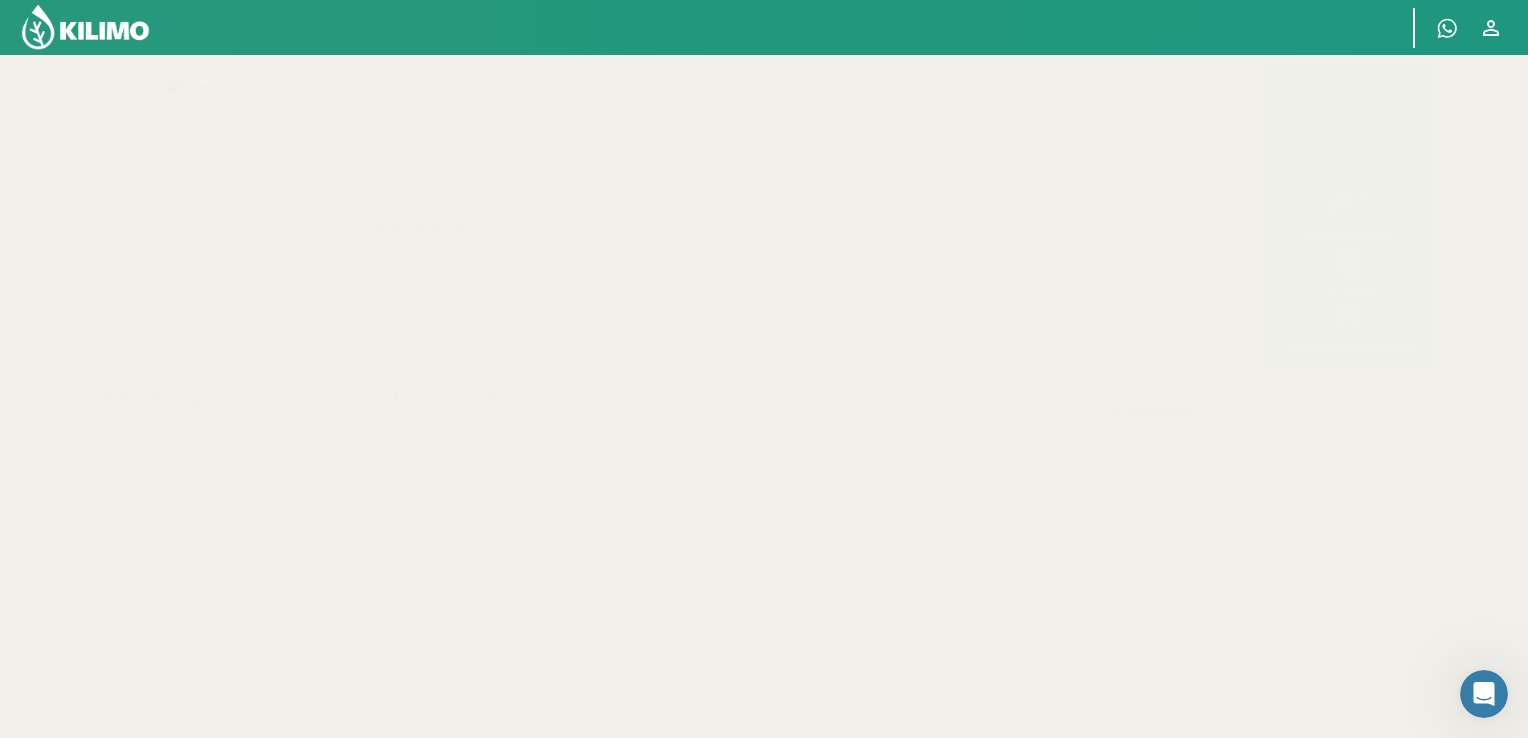 select on "1: Object" 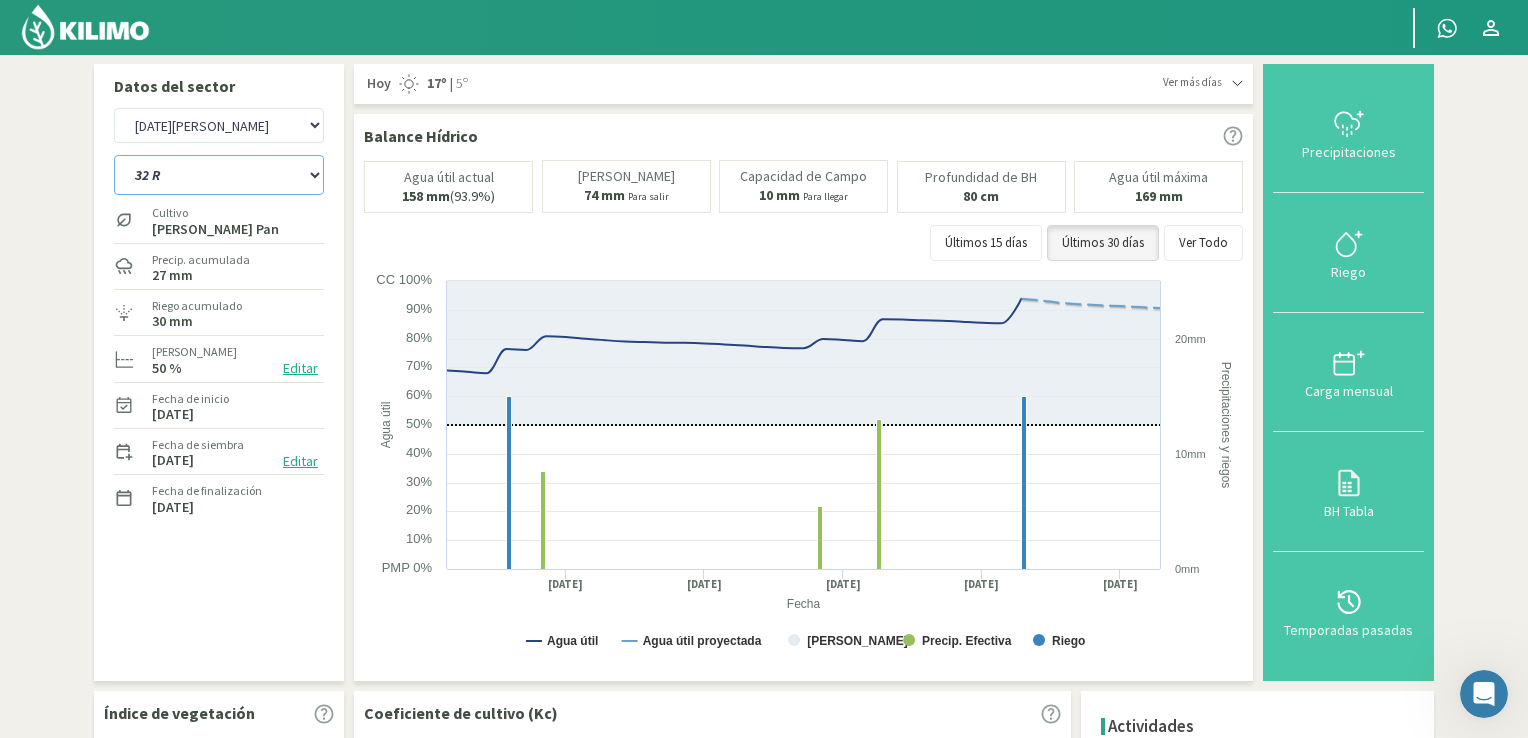 click on "12 RS (25)   17 R (1)   19 RO (6)   1RLPS   1RSR (29)   20 RN (7)   21 RN (8)   22 RO (11)   23 RS (23)   26 RS   27R (18)   2 R (5)   2RLP   32 R   32 RS (24)   35 RO (15)   39R (2)   41 R (3)   42 R (3)   46 RS (16)   48 R (22)   4 RS (12)   50 RN (20)   5RN (9)   6RN (10)   7 RN (13)" 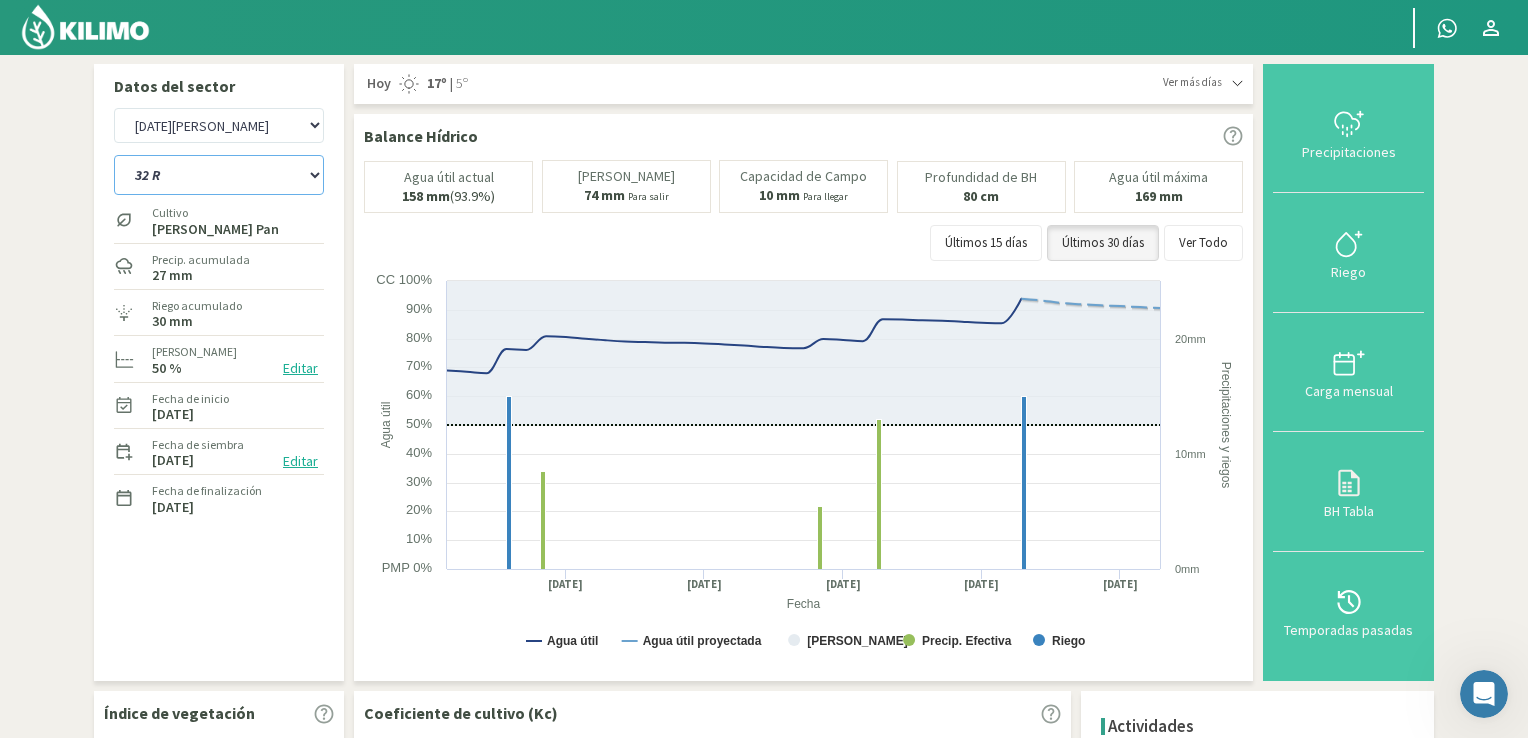 select on "14: Object" 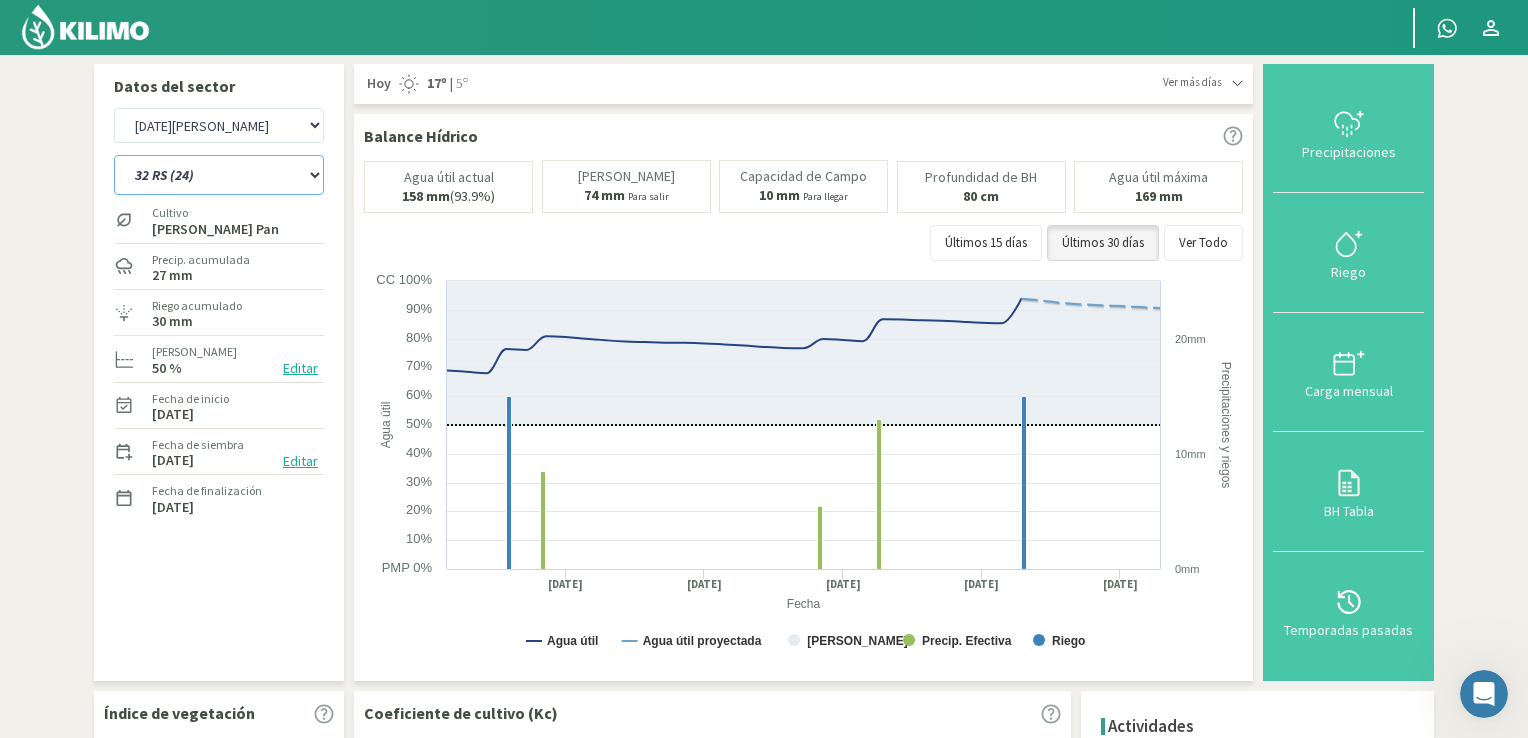 click on "12 RS (25)   17 R (1)   19 RO (6)   1RLPS   1RSR (29)   20 RN (7)   21 RN (8)   22 RO (11)   23 RS (23)   26 RS   27R (18)   2 R (5)   2RLP   32 R   32 RS (24)   35 RO (15)   39R (2)   41 R (3)   42 R (3)   46 RS (16)   48 R (22)   4 RS (12)   50 RN (20)   5RN (9)   6RN (10)   7 RN (13)" 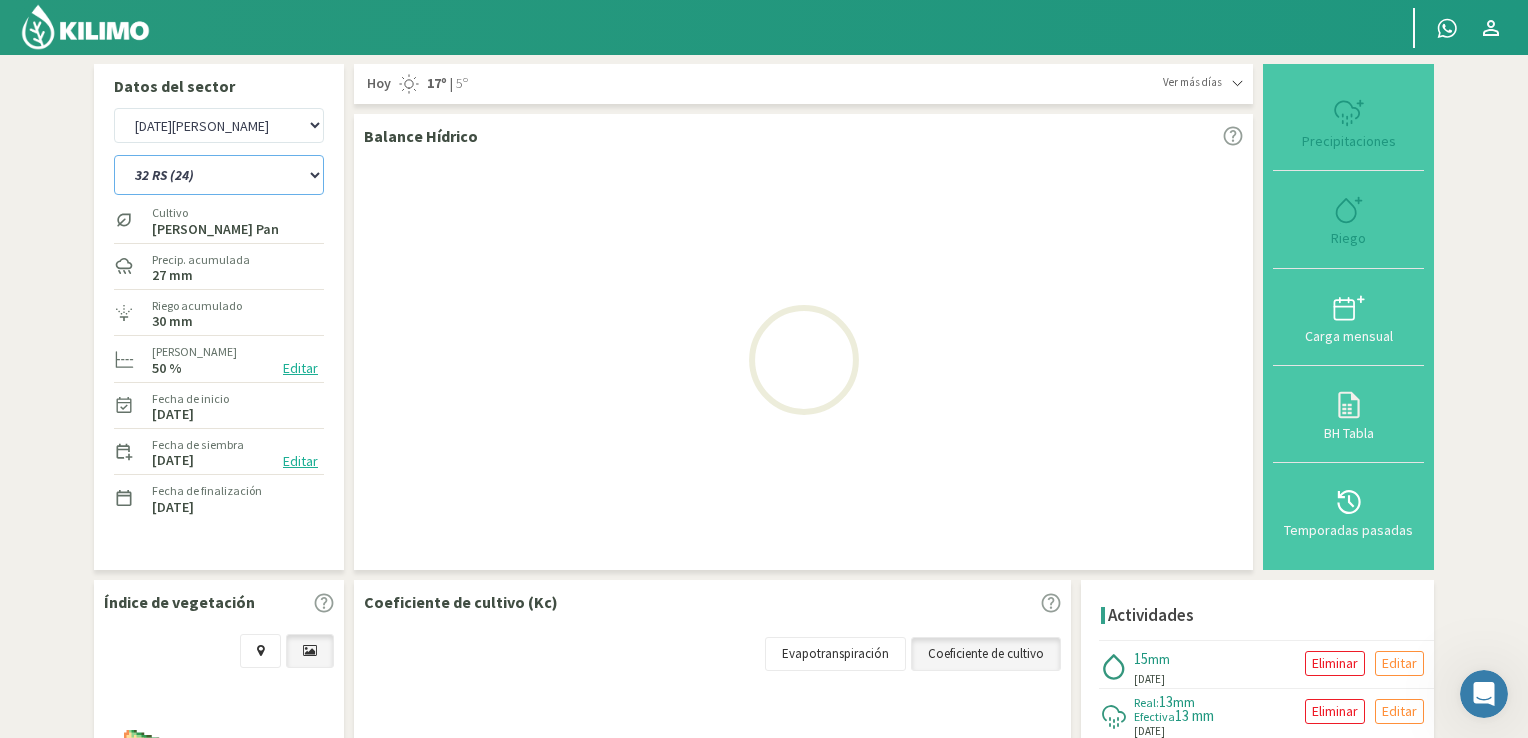 select on "3: Object" 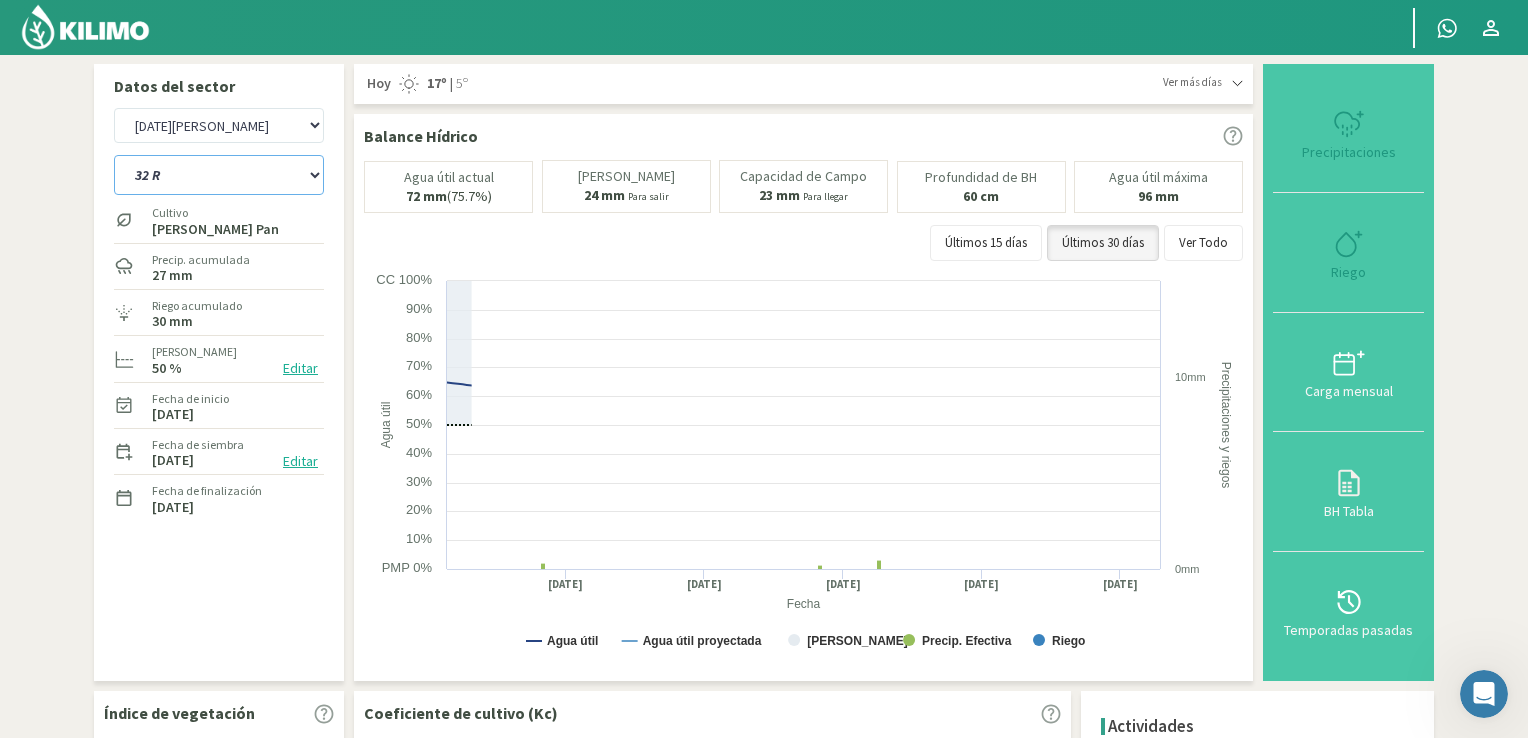 select on "40: Object" 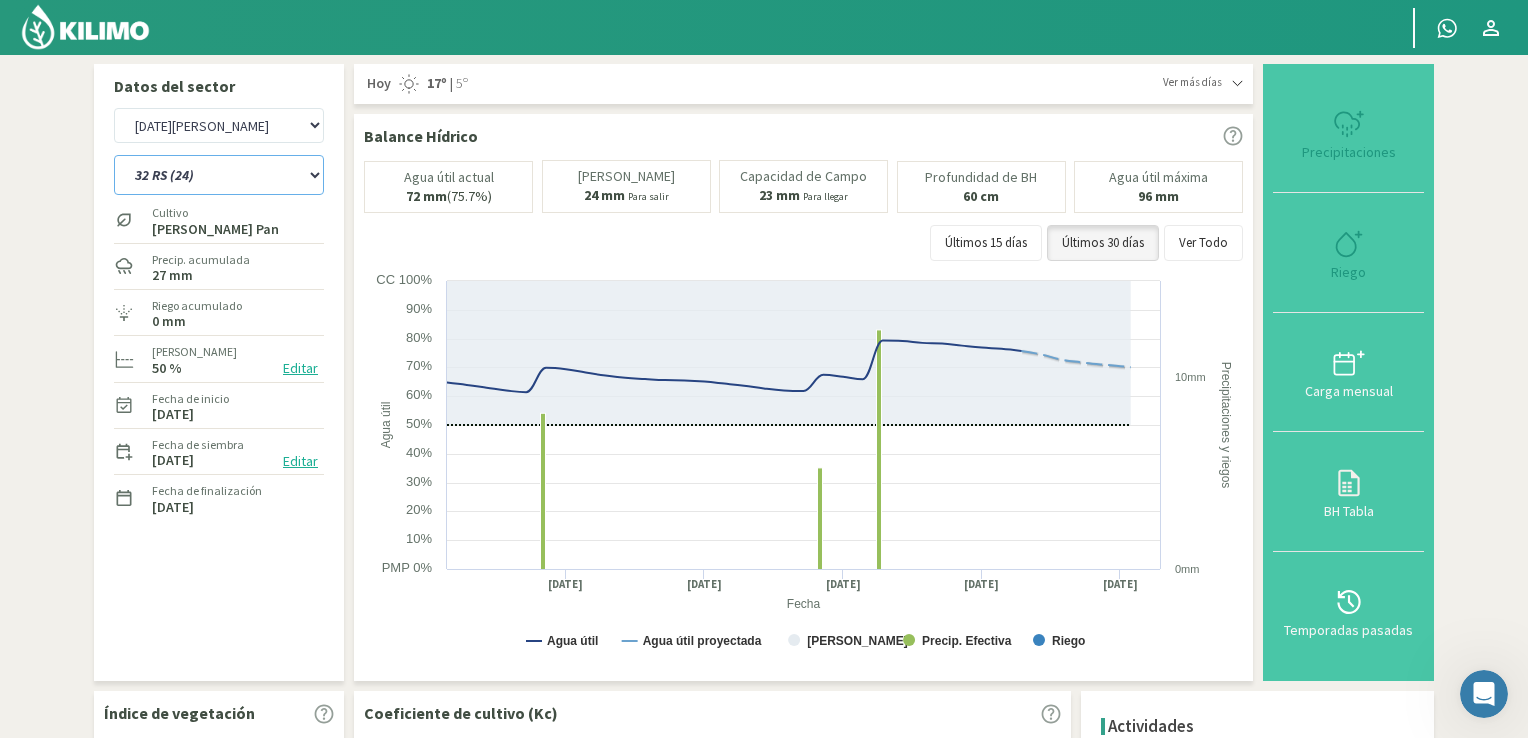 type on "0" 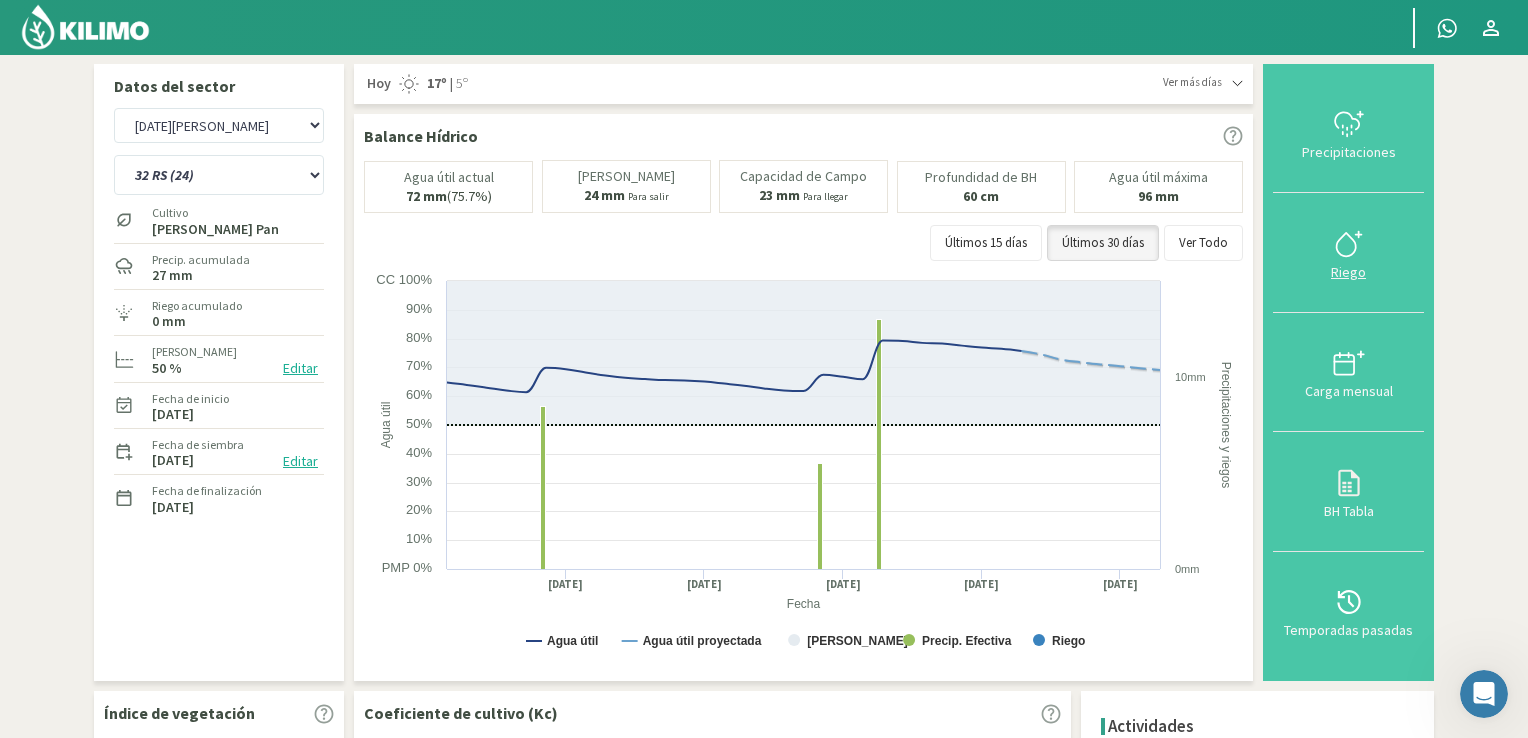 click on "Riego" at bounding box center (1348, 272) 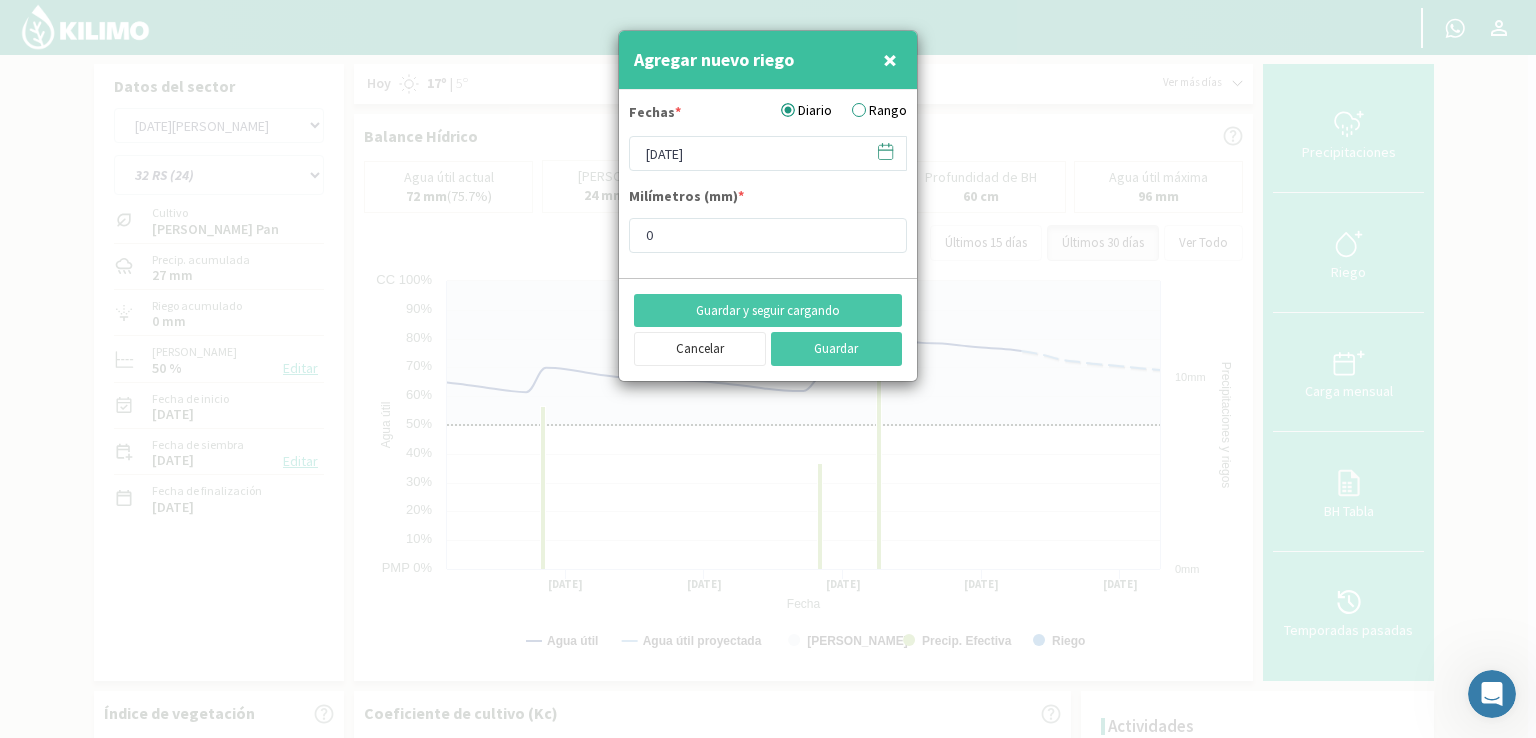 click 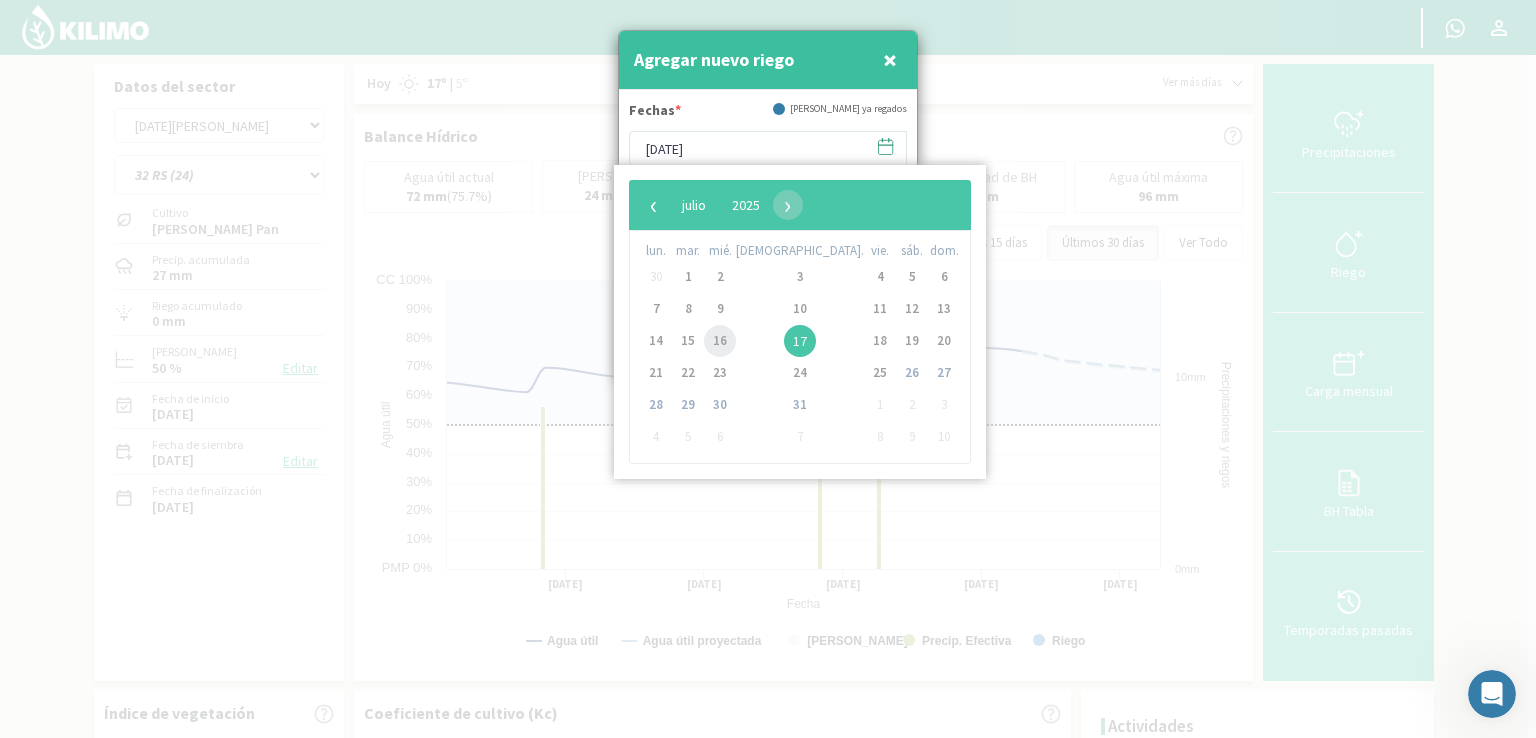 click on "16" 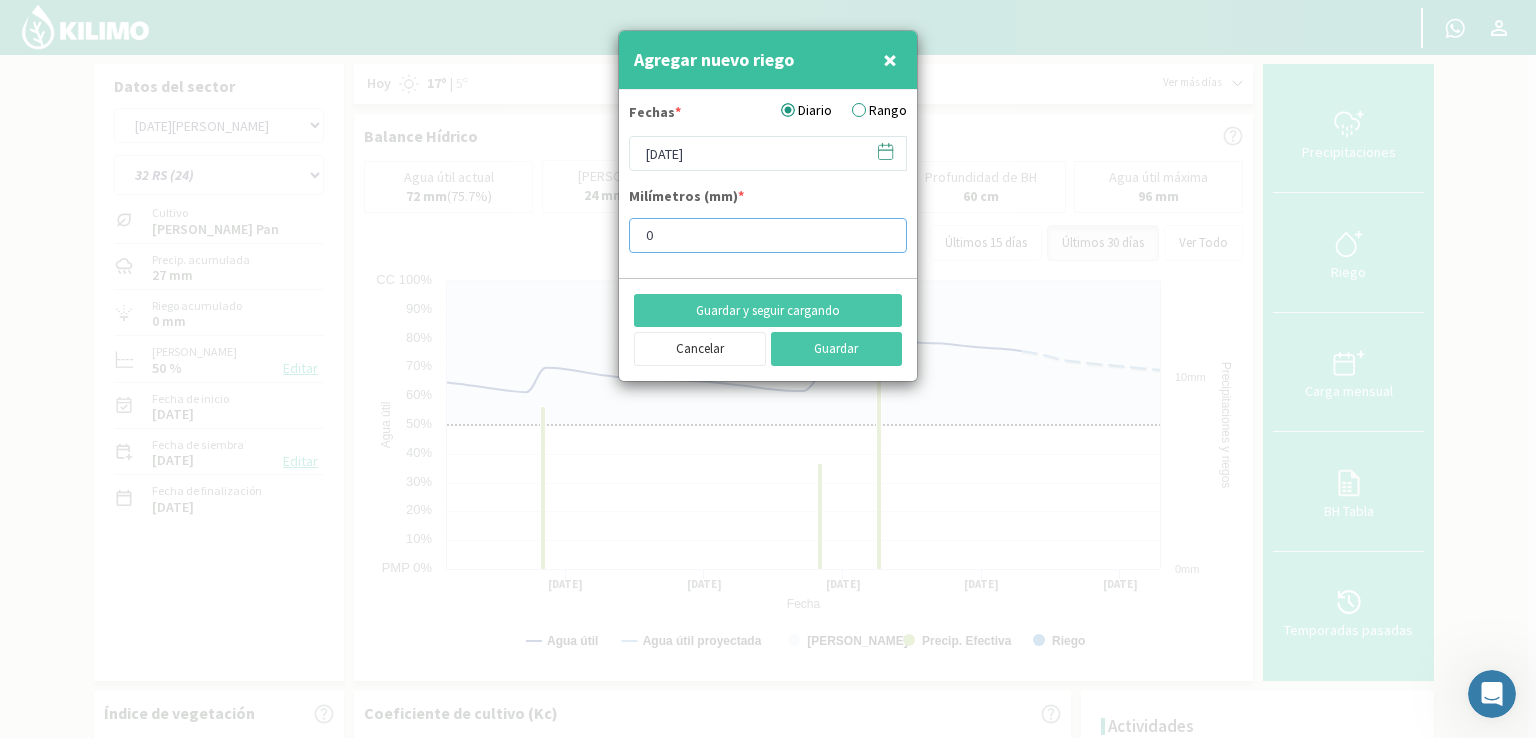 click on "0" at bounding box center [768, 235] 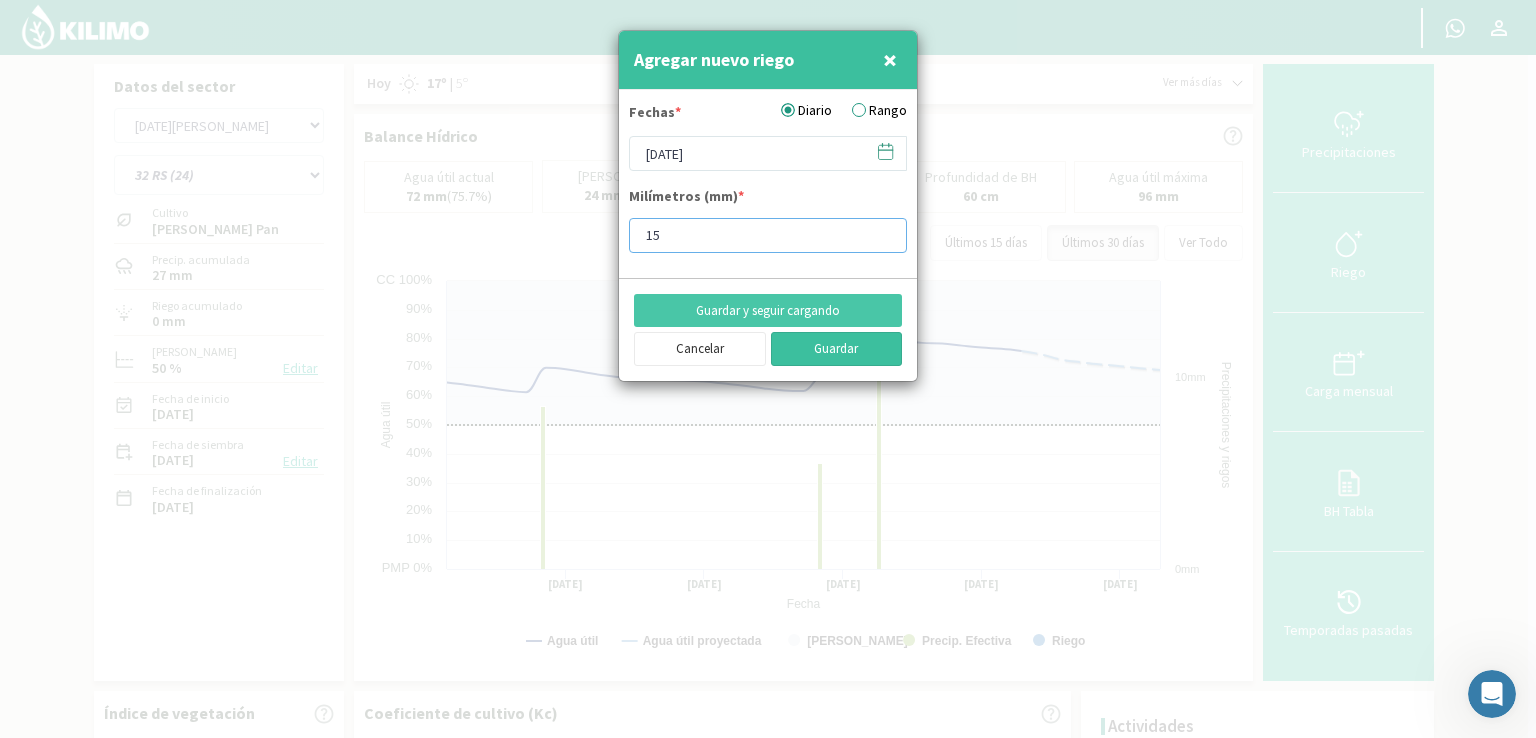 type on "15" 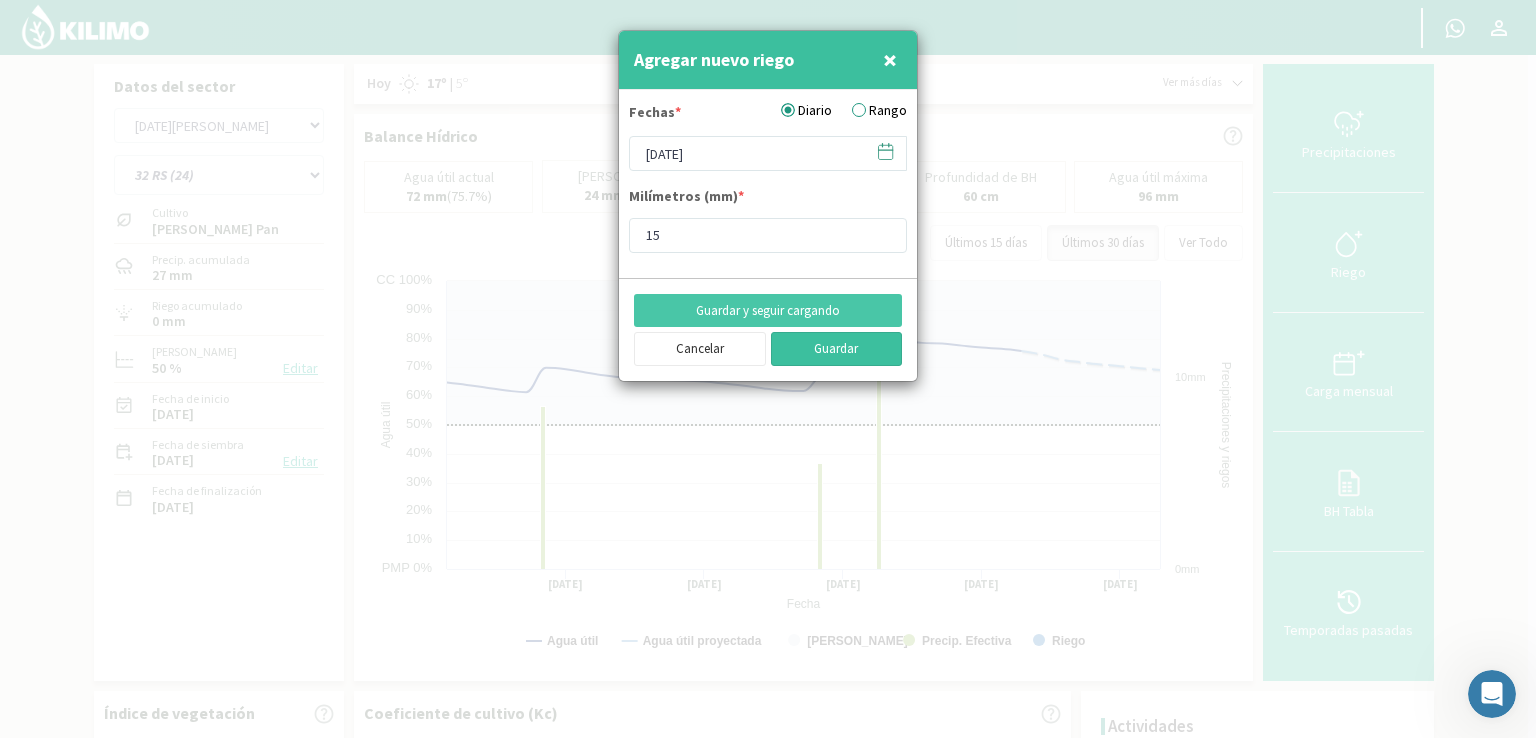 click on "Guardar" at bounding box center (837, 349) 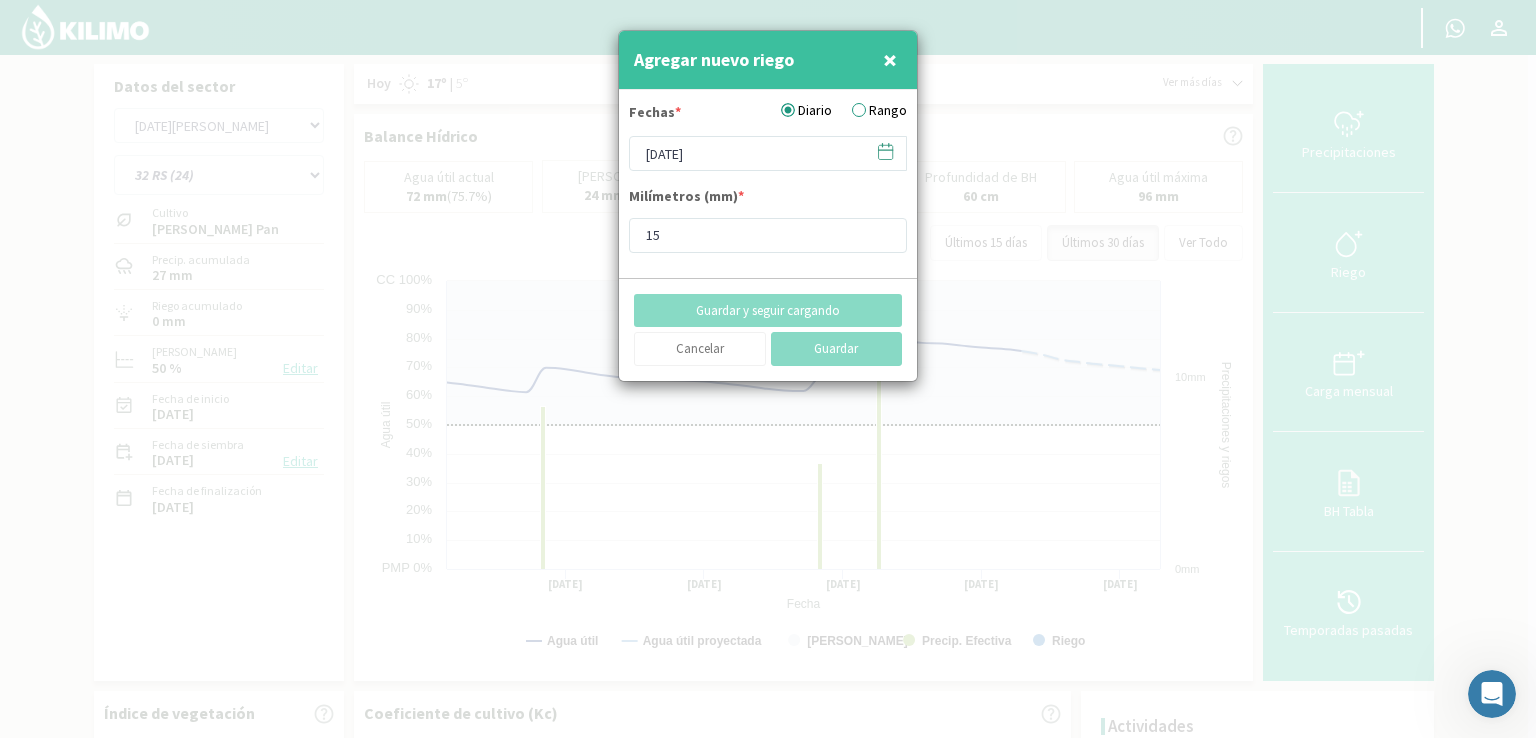 type on "[DATE]" 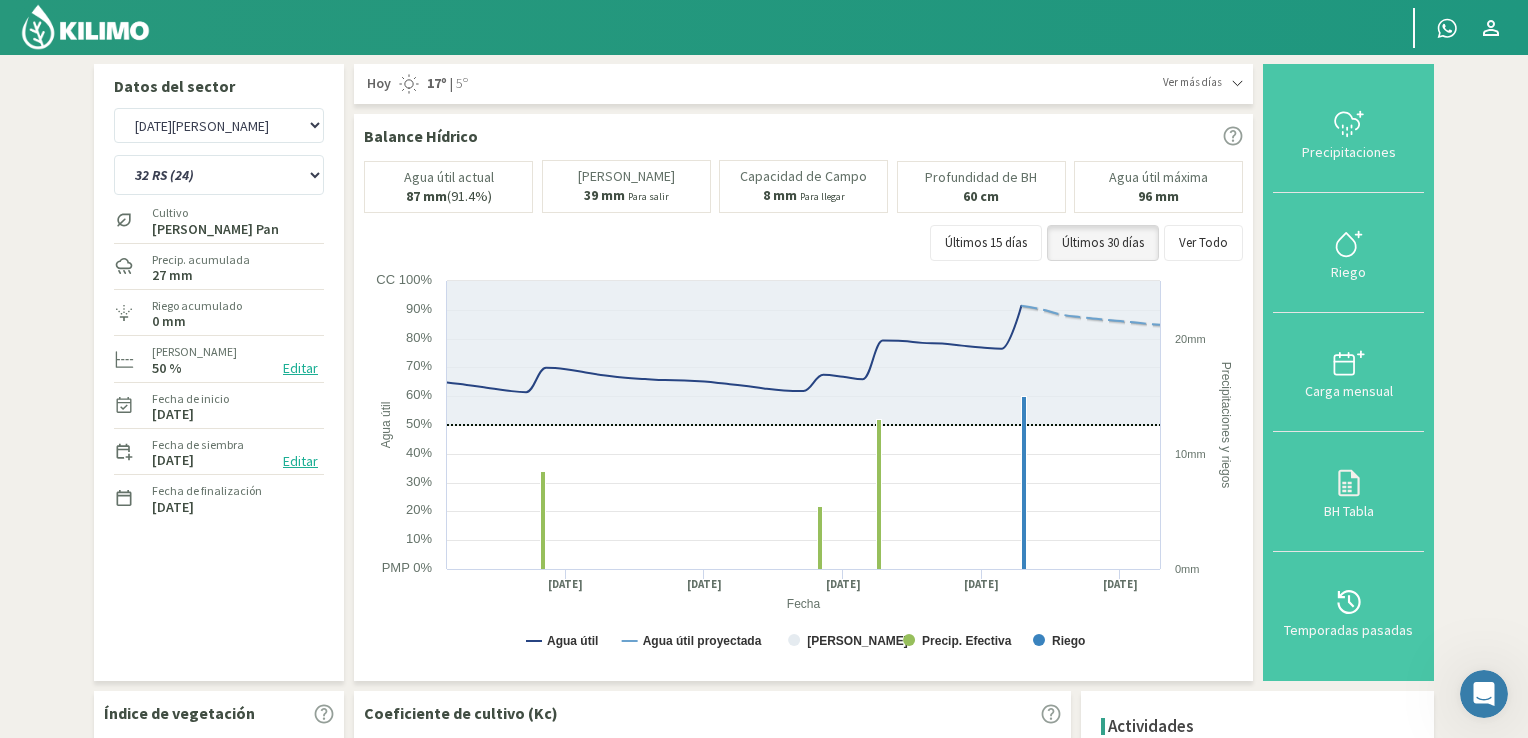 click 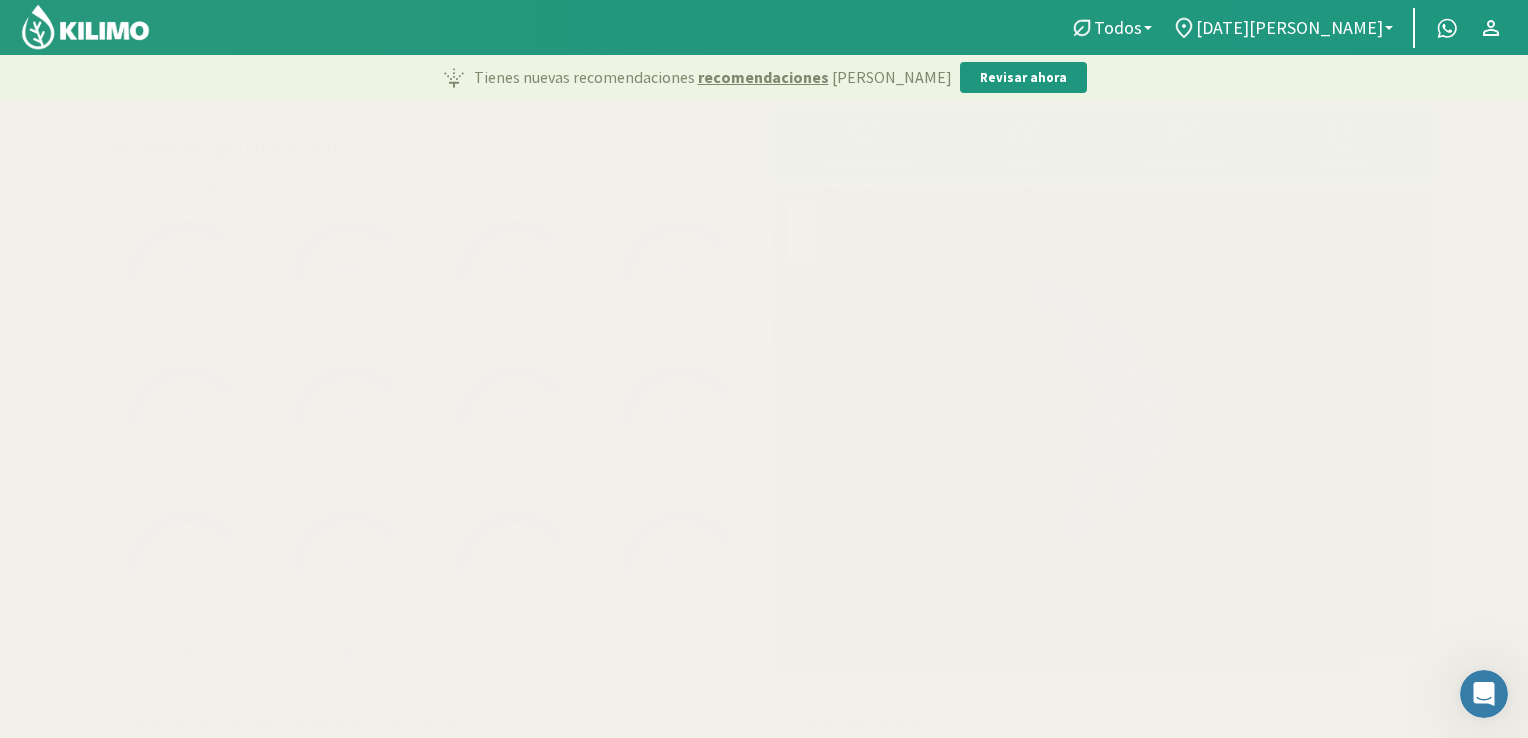 click on "+ − Leaflet  | ©  Esri" 